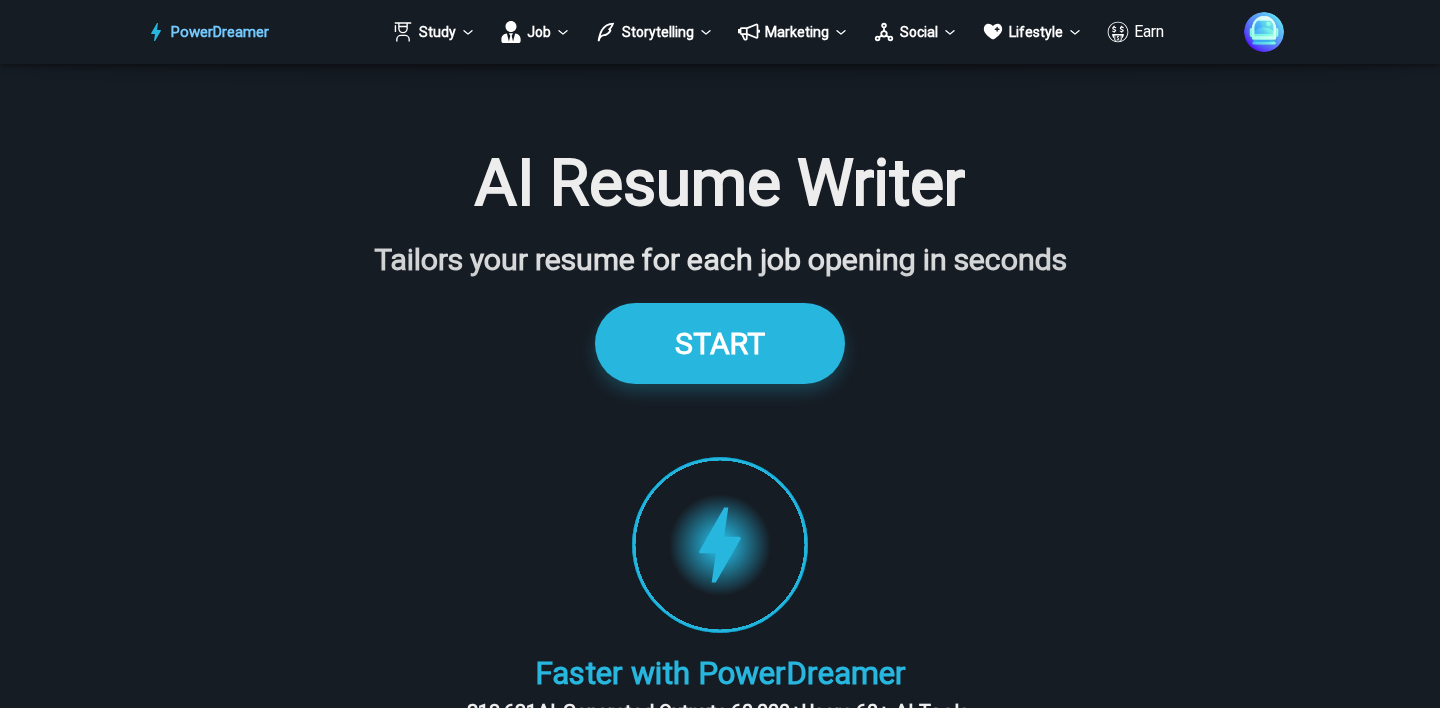 scroll, scrollTop: 4078, scrollLeft: 0, axis: vertical 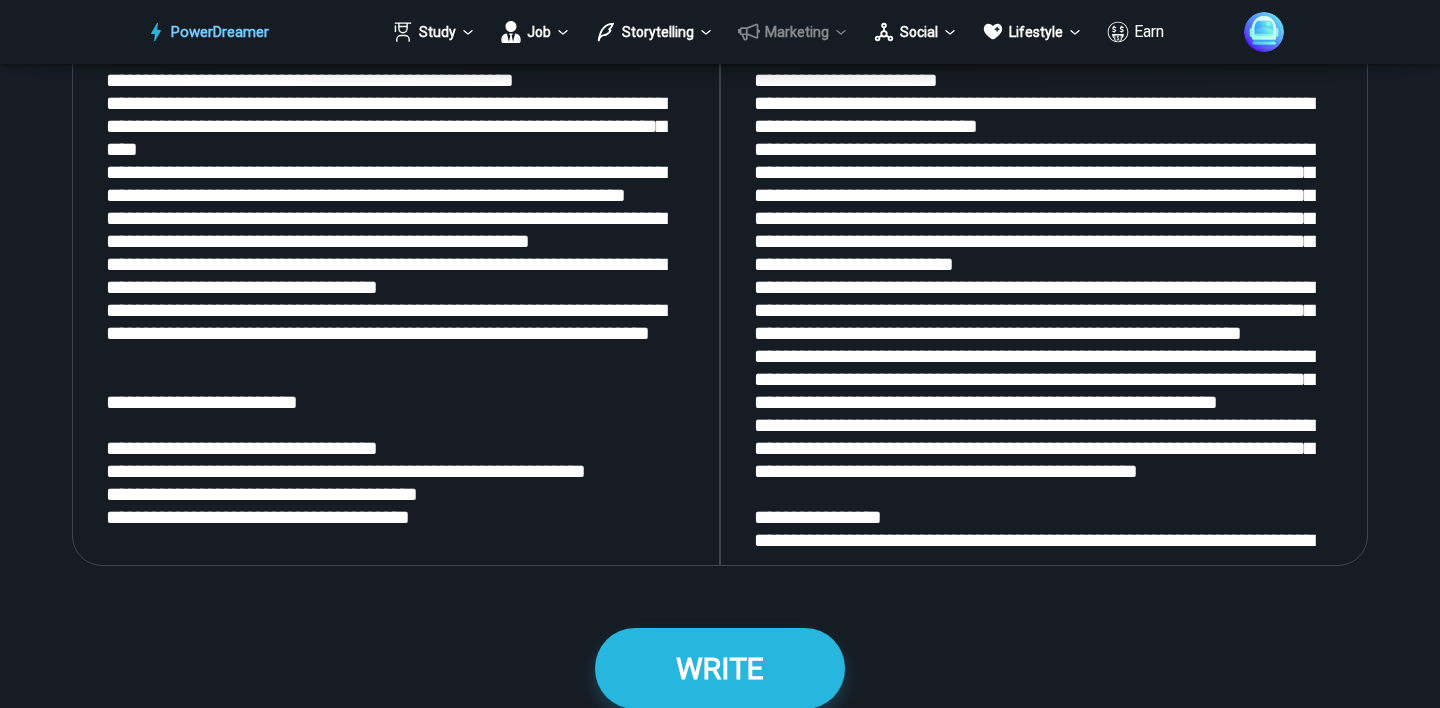 drag, startPoint x: 1172, startPoint y: 490, endPoint x: 762, endPoint y: 48, distance: 602.87976 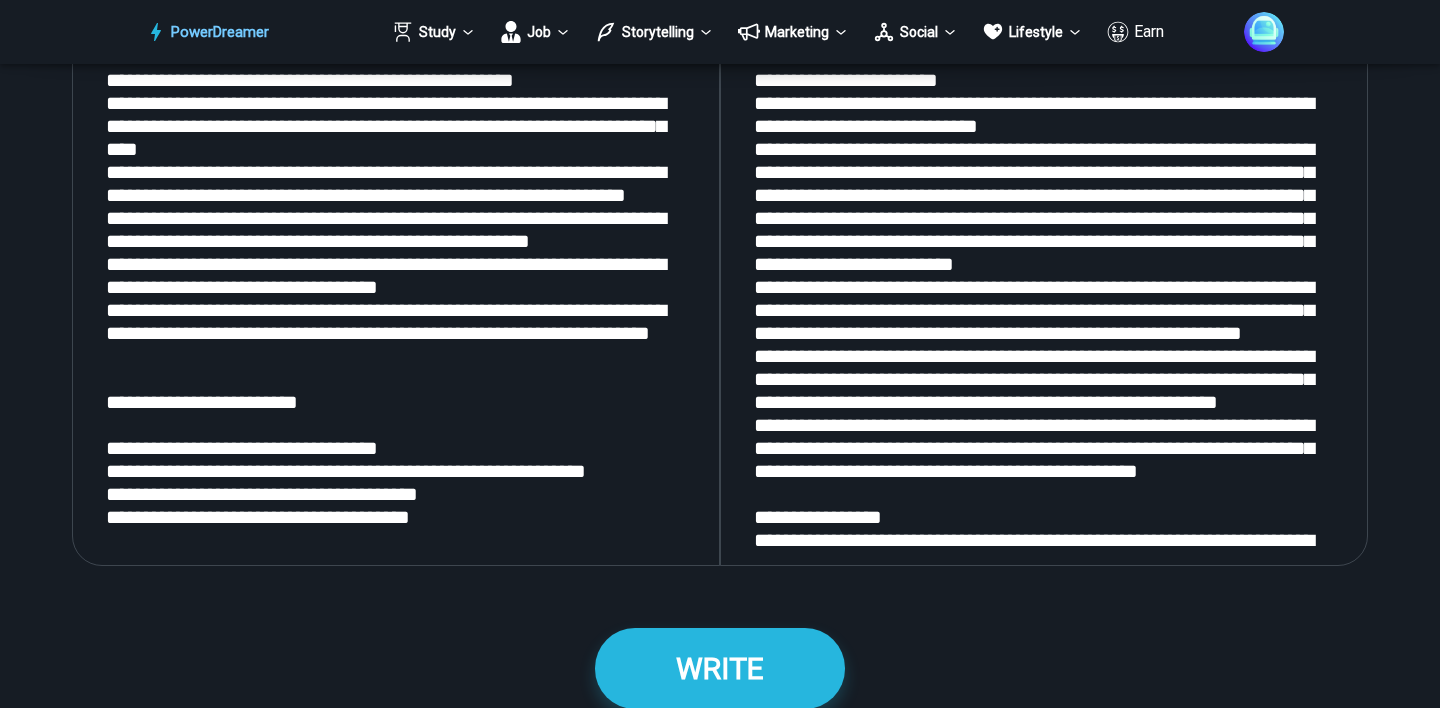 paste on "**********" 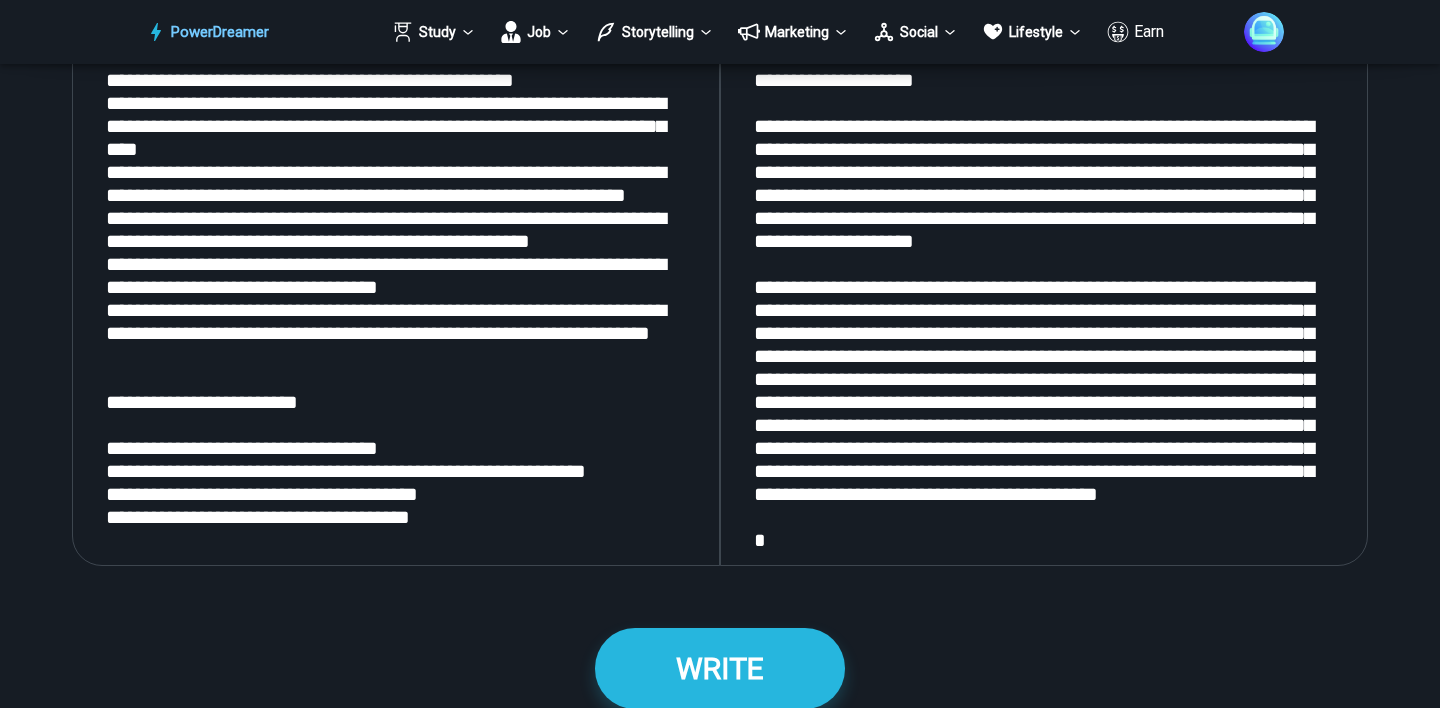 scroll, scrollTop: 3039, scrollLeft: 0, axis: vertical 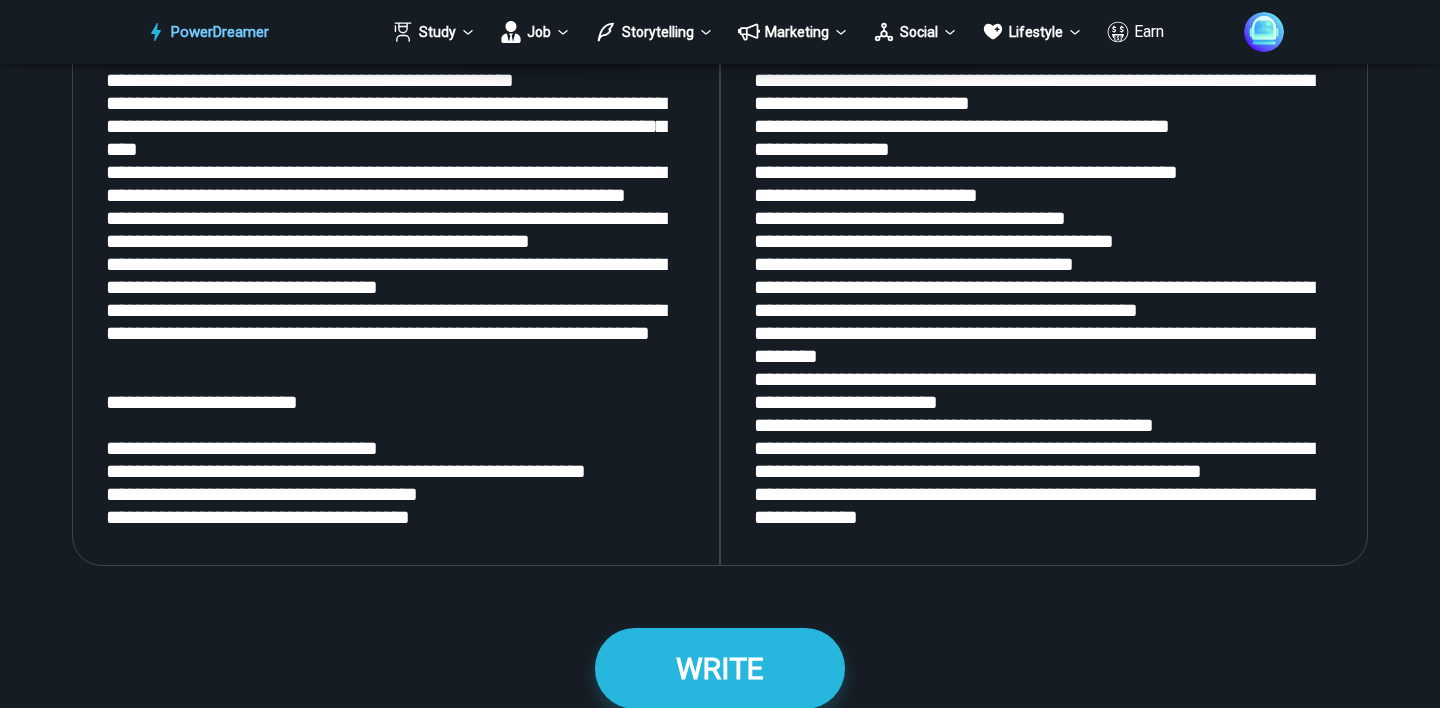 type on "**********" 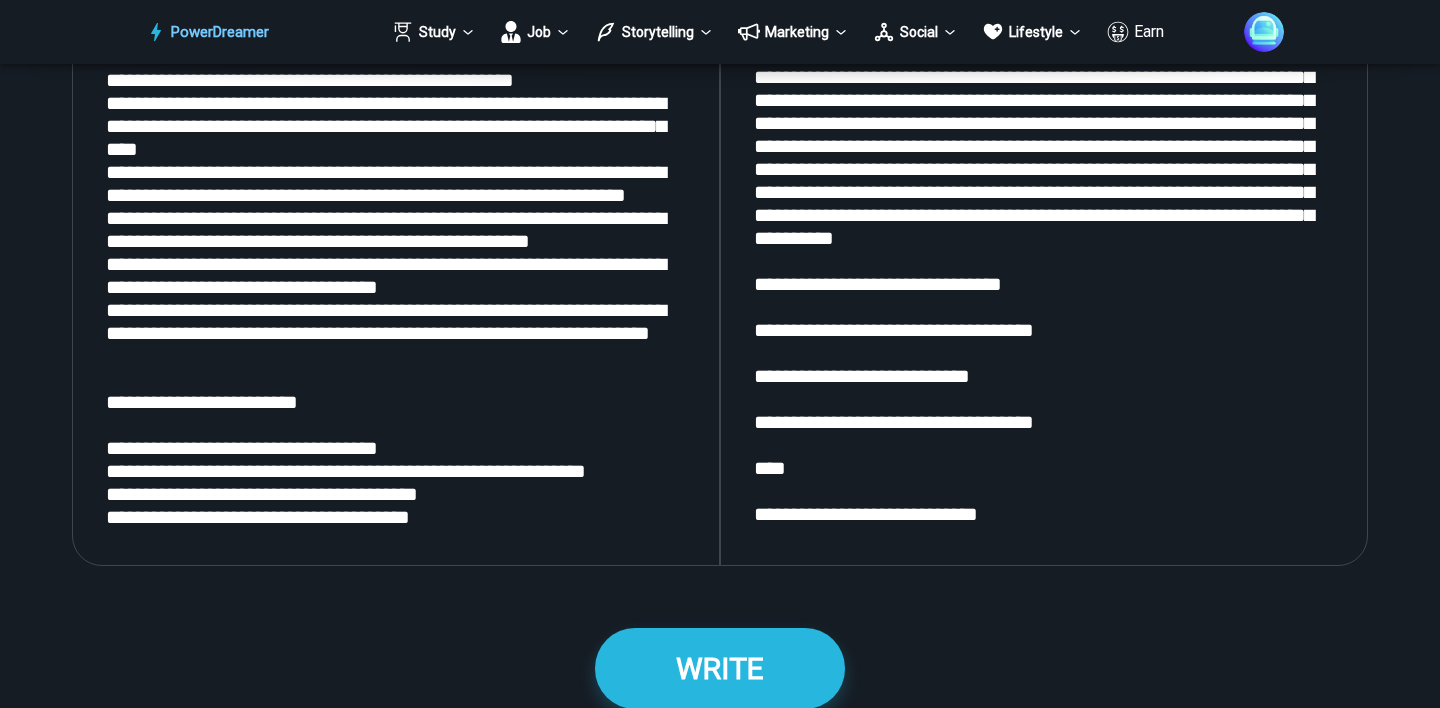 scroll, scrollTop: 466, scrollLeft: 0, axis: vertical 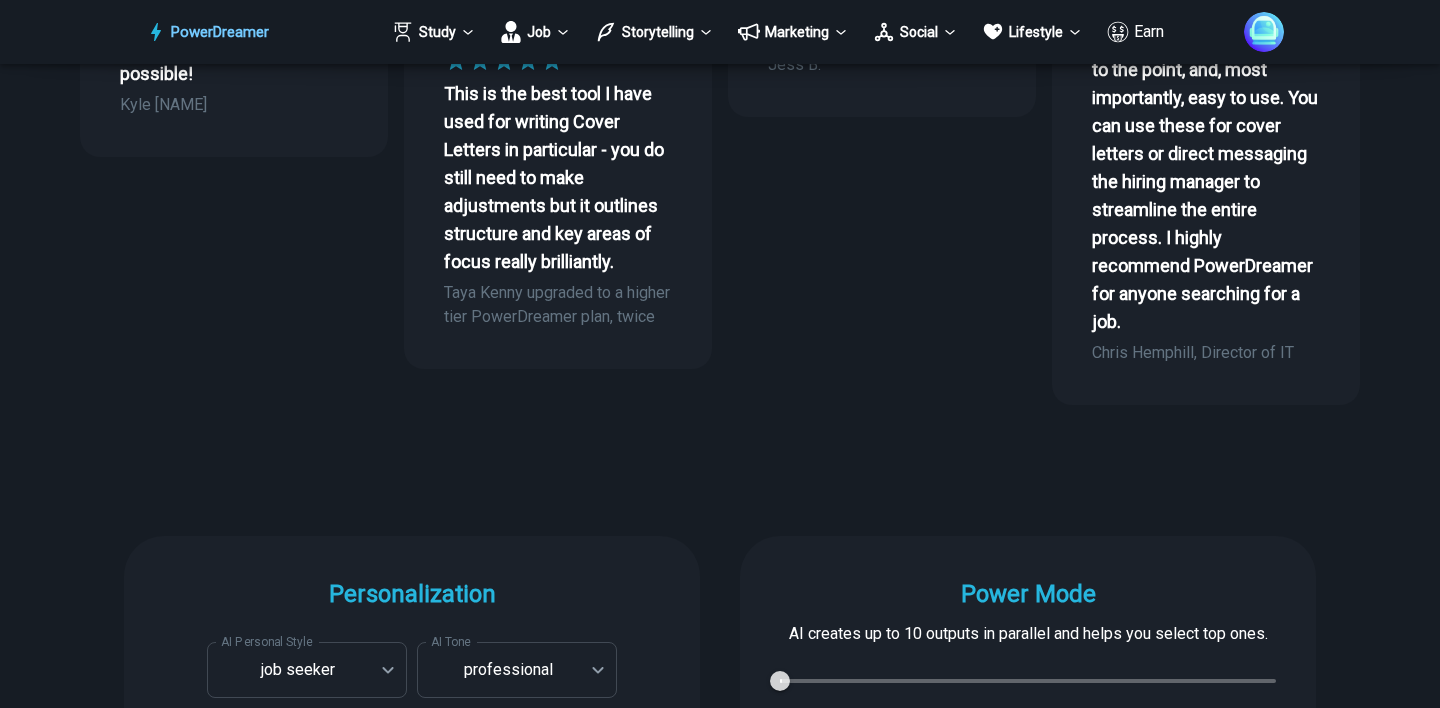 drag, startPoint x: 472, startPoint y: 504, endPoint x: 18, endPoint y: -41, distance: 709.32434 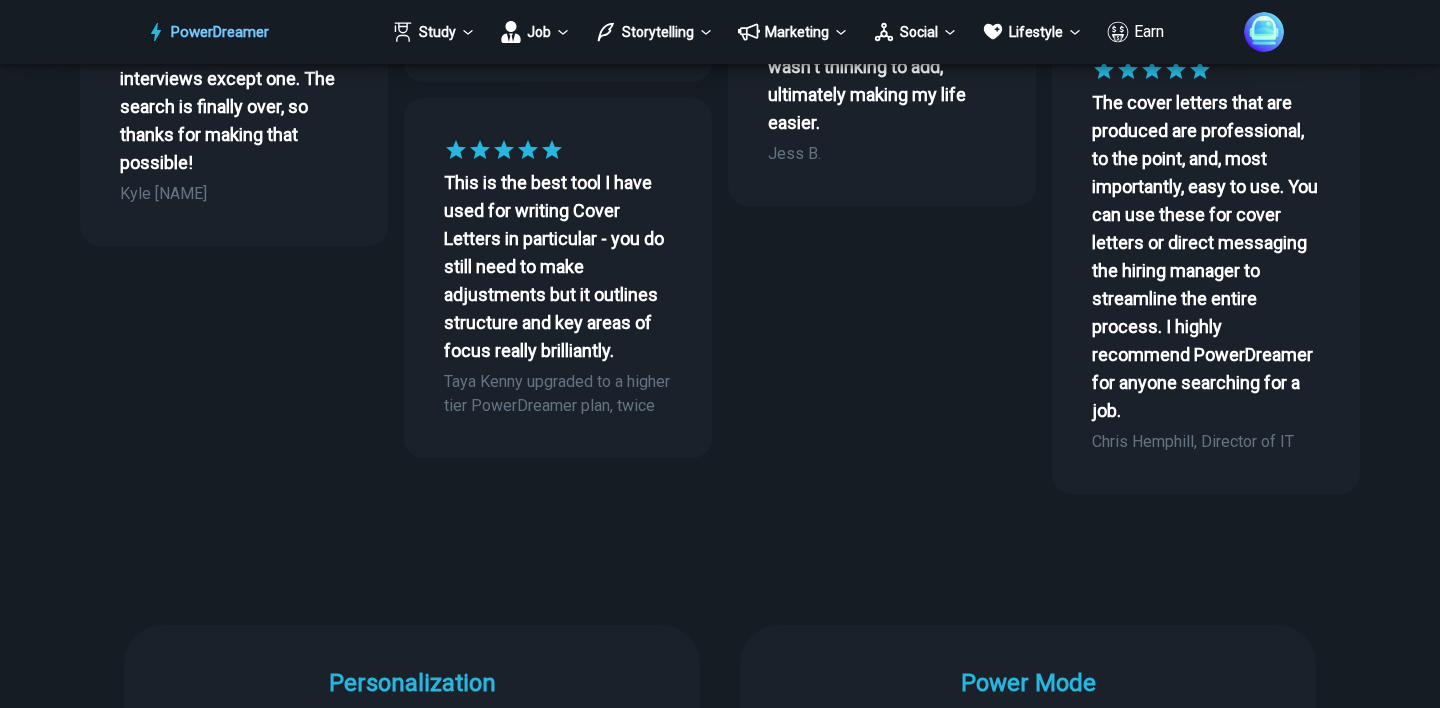 scroll, scrollTop: 2332, scrollLeft: 0, axis: vertical 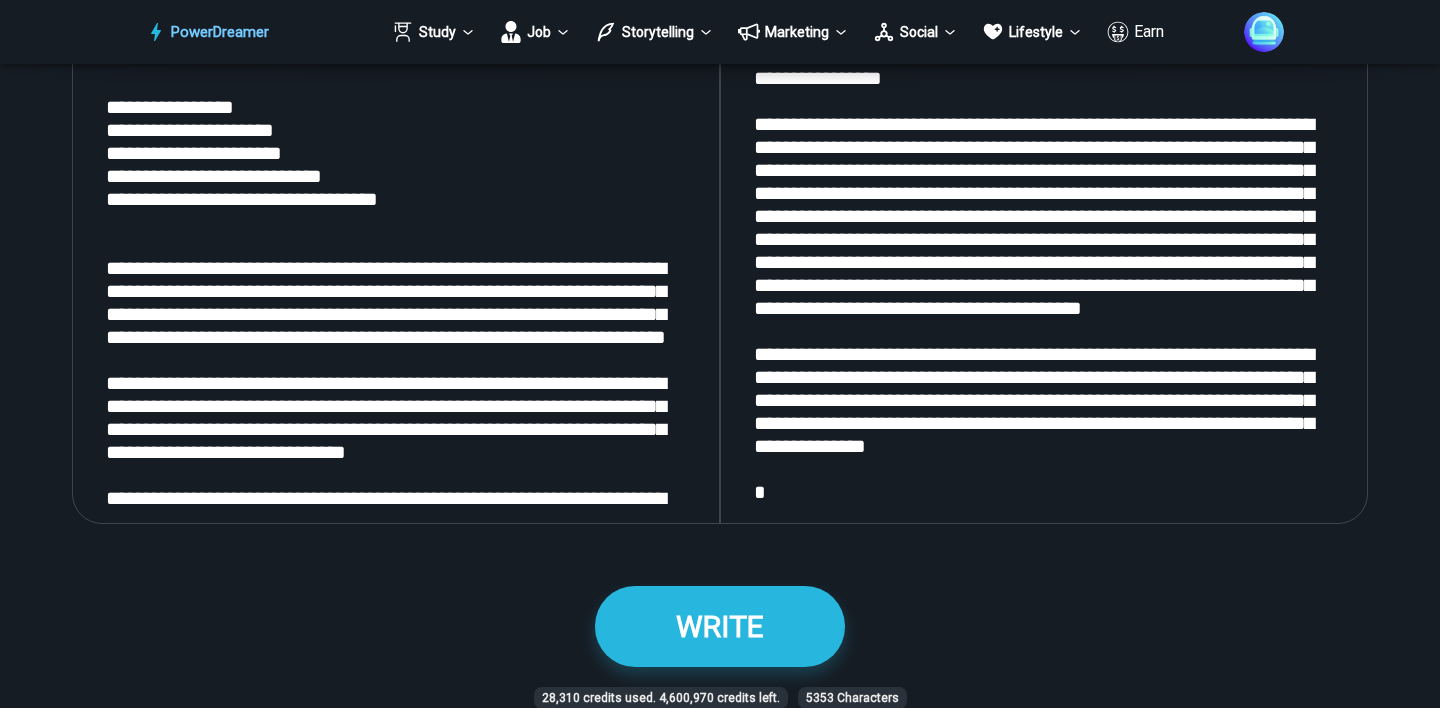paste on "**********" 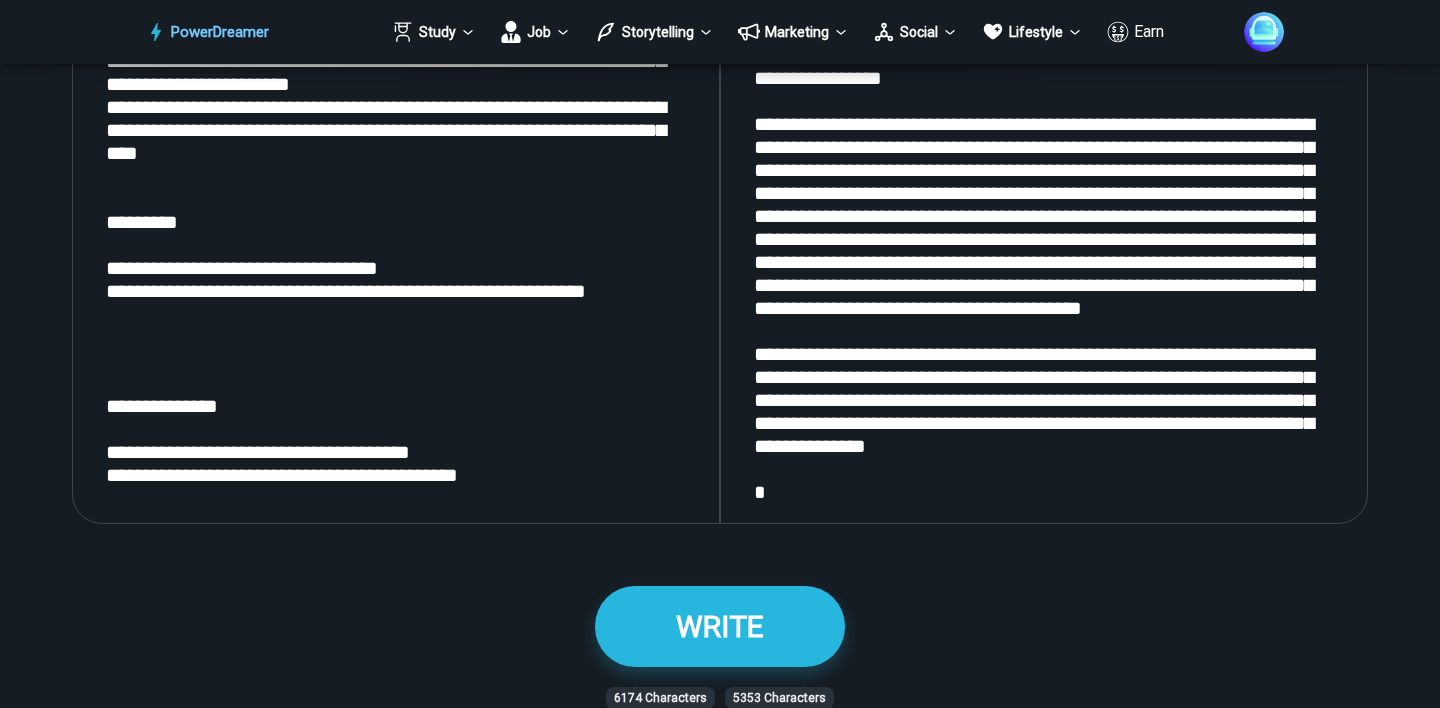 scroll, scrollTop: 3040, scrollLeft: 0, axis: vertical 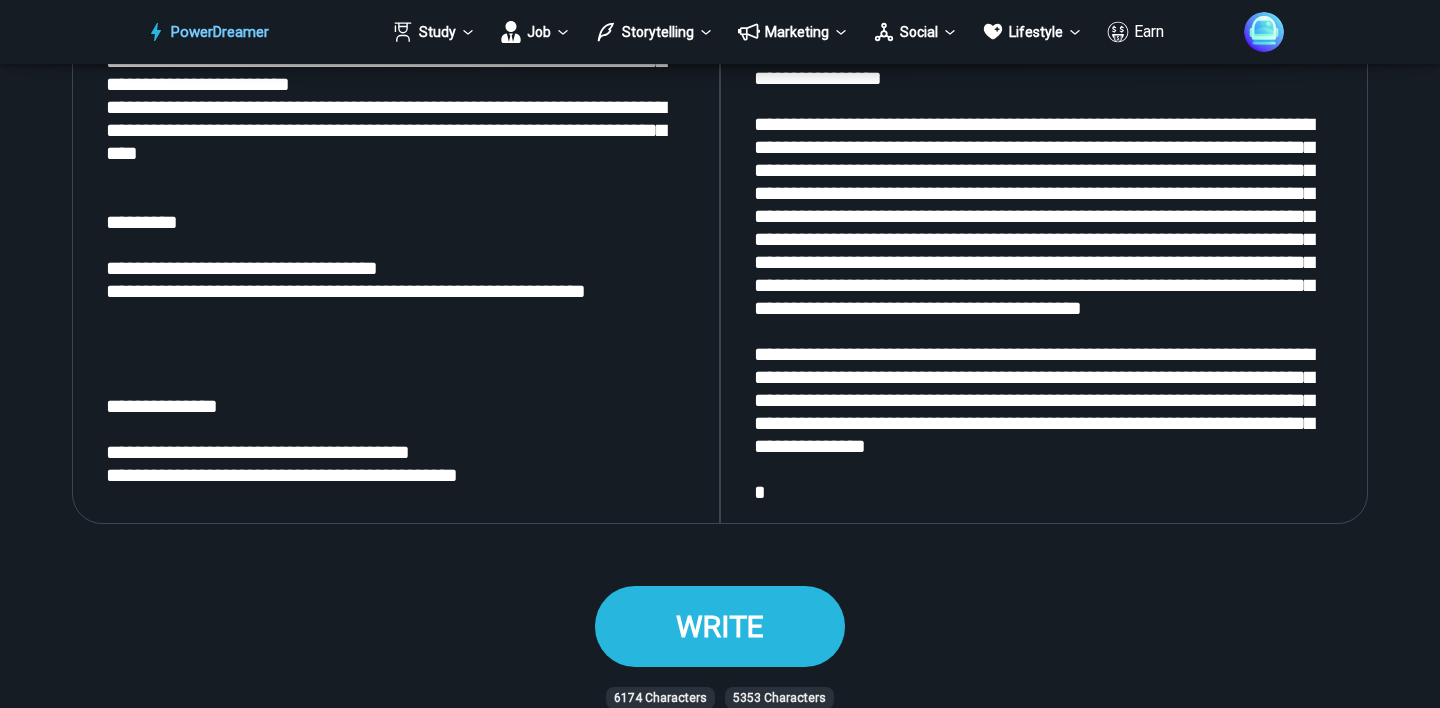 type on "**********" 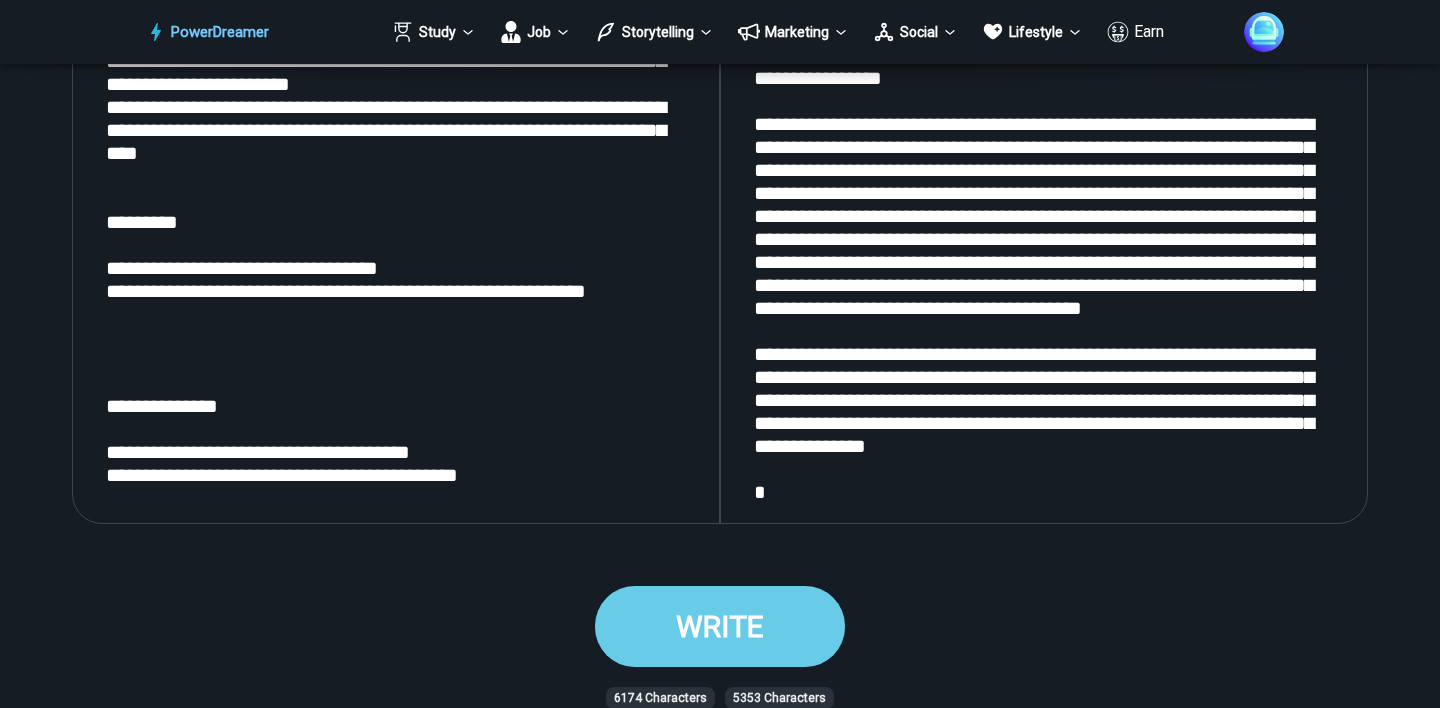 click on "WRITE" at bounding box center [720, 626] 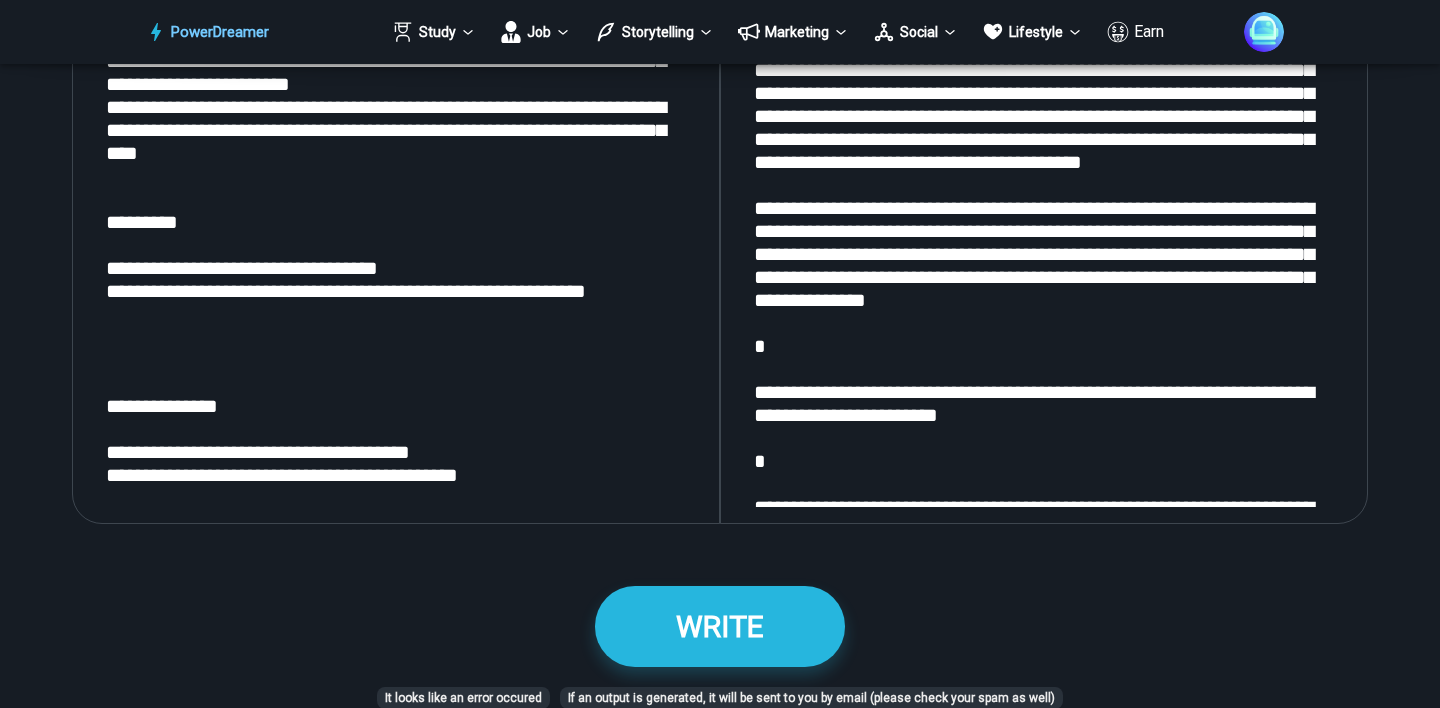 scroll, scrollTop: 867, scrollLeft: 0, axis: vertical 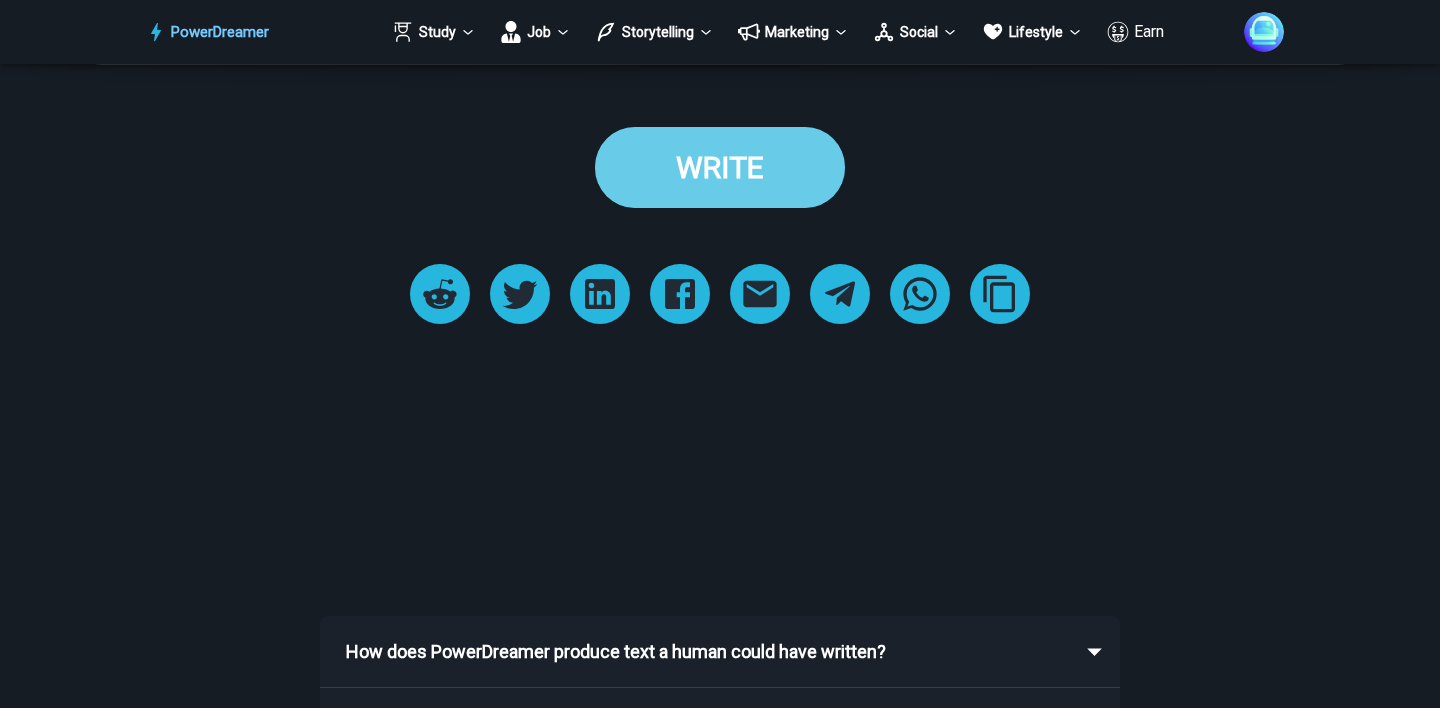 click on "WRITE" at bounding box center [720, 167] 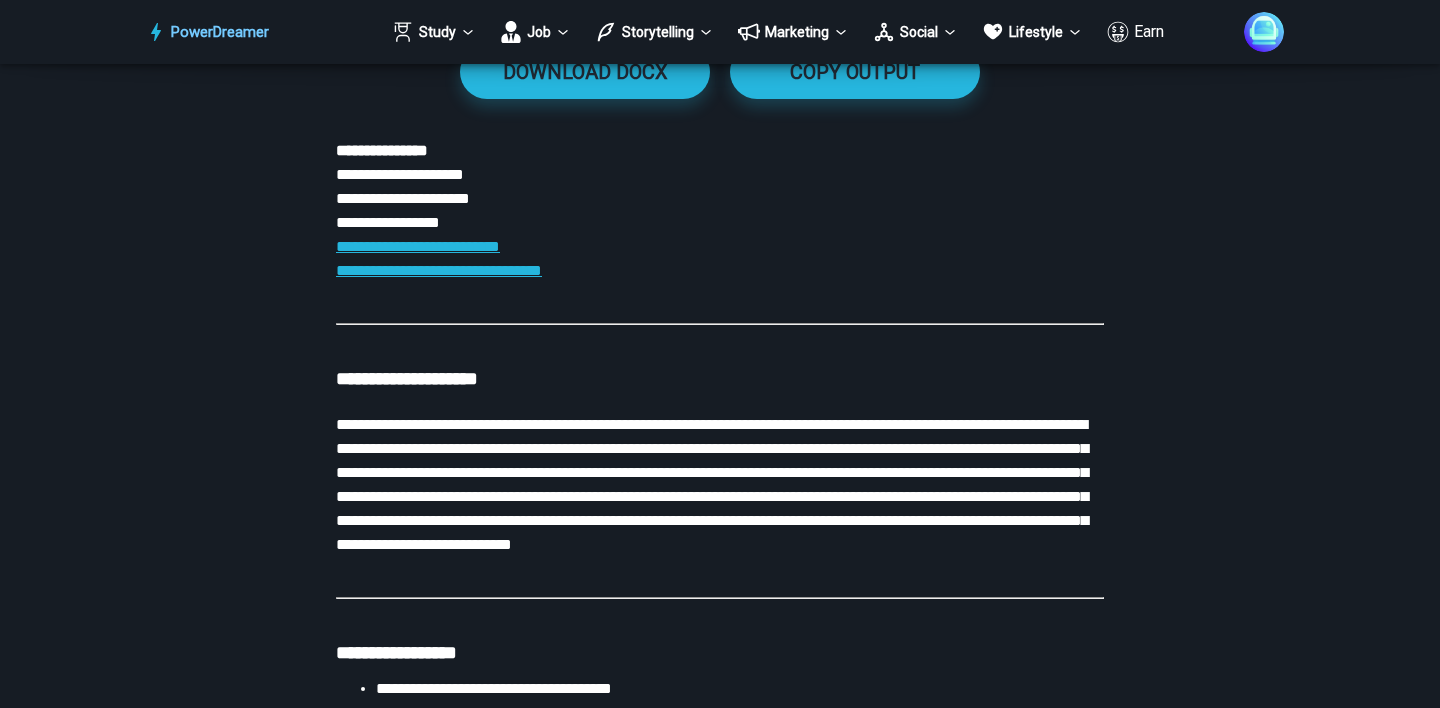 scroll, scrollTop: 3153, scrollLeft: 0, axis: vertical 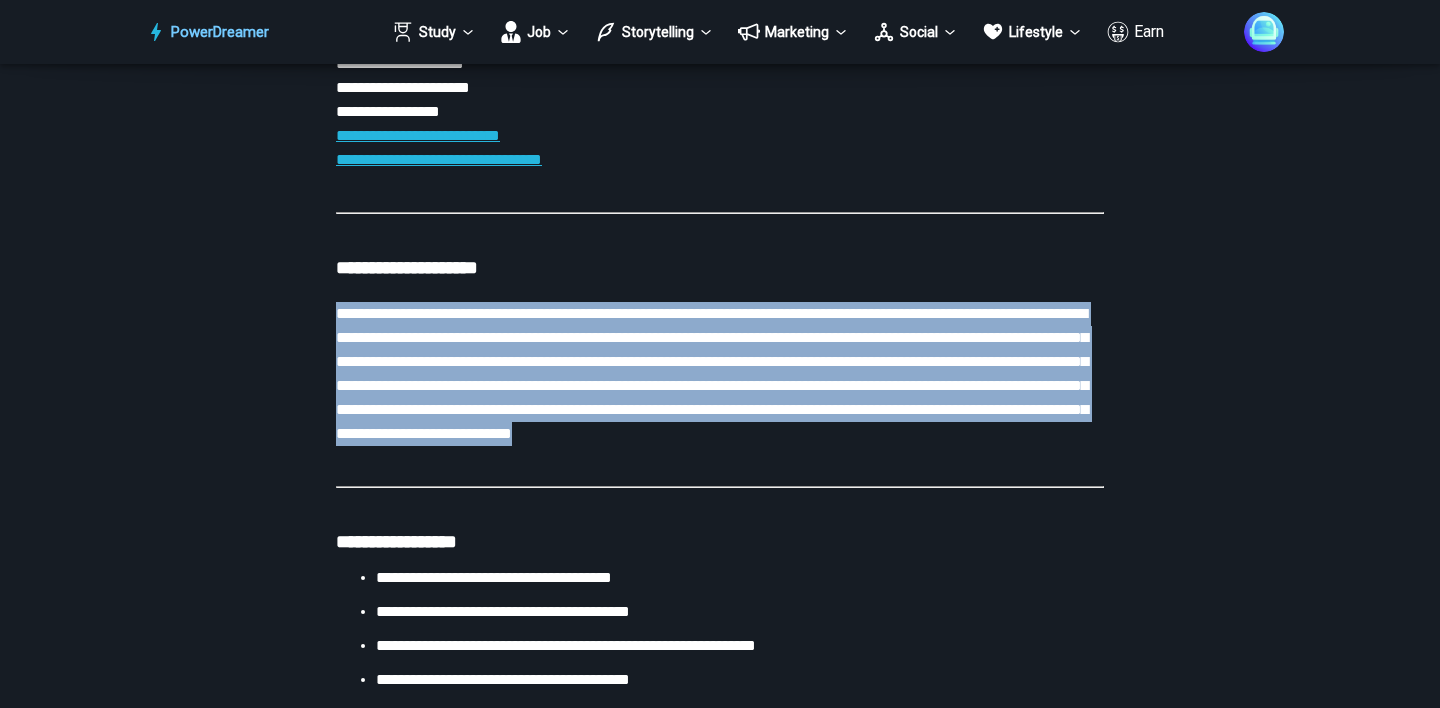 drag, startPoint x: 724, startPoint y: 458, endPoint x: 329, endPoint y: 292, distance: 428.46353 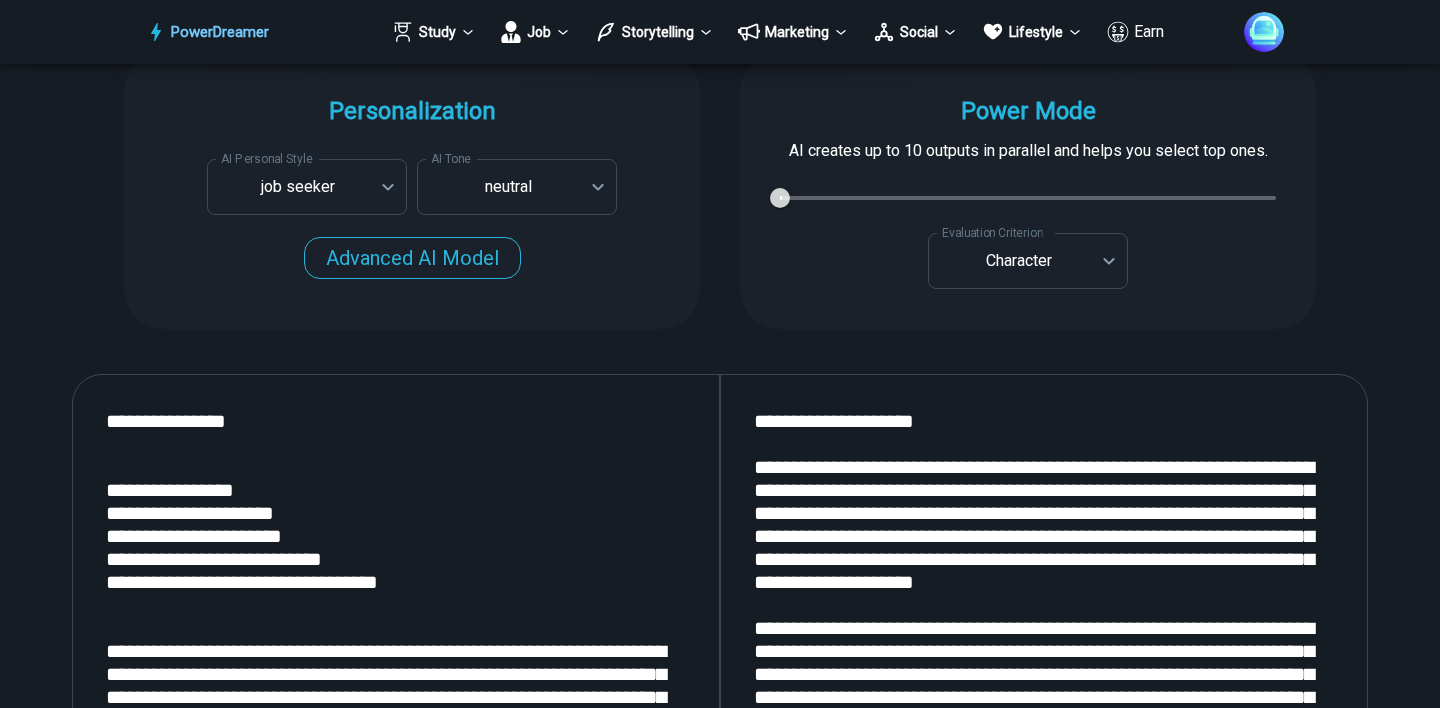 scroll, scrollTop: 1807, scrollLeft: 0, axis: vertical 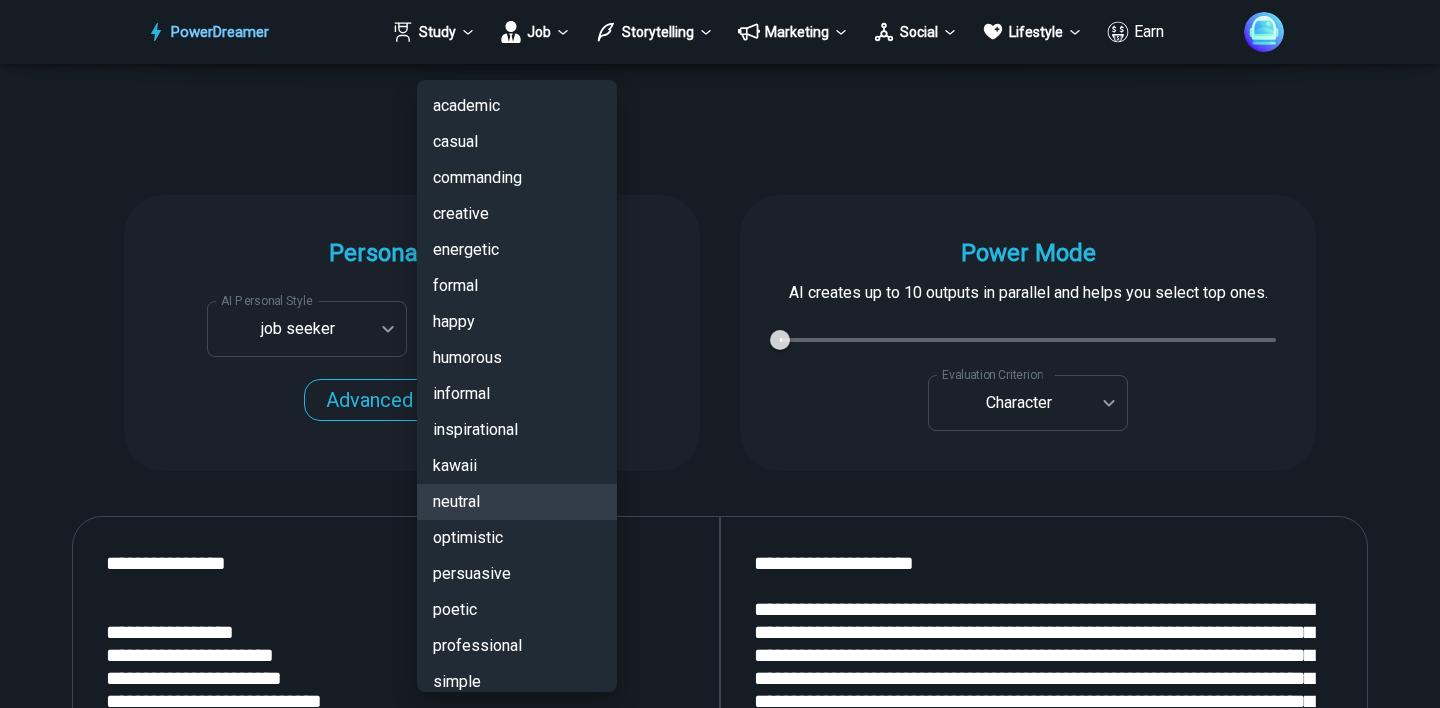 click on "PowerDreamer Study Job Storytelling Marketing Social Lifestyle Earn AI Resume Writer Tailors your resume for each job opening in seconds START Faster with PowerDreamer 218,640  AI-Generated Outputs.  60,000+  PowerDreamer  Users.  60+ AI Tools. PowerDreamer saved me a ton of stress and even more time. Highly recommend. [FIRST] [LAST] is a writer and producer with experience at Morning Rush, Arizona PBS, Metro Weekly and The Washington Times I received a job offer today that your awesome website helped me get. Thank you! I will be singing your praises. [FIRST] [LAST] signed up to PowerDreamer November 30th 2023 and received his job offer February 1st 2024 Absolutely love this program!! I'm usually hesitant to pay for anything without being able to try it for free first. However, I was desperate to get resume writing help and this program far exceeded my expectations! I have been telling anyone I know looking for a job to try it. [FIRST] [LAST] [FIRST] [LAST], [JOB TITLE] in [INDUSTRY] [FIRST] [LAST] [FIRST] [LAST] AI Tone" at bounding box center [720, 4876] 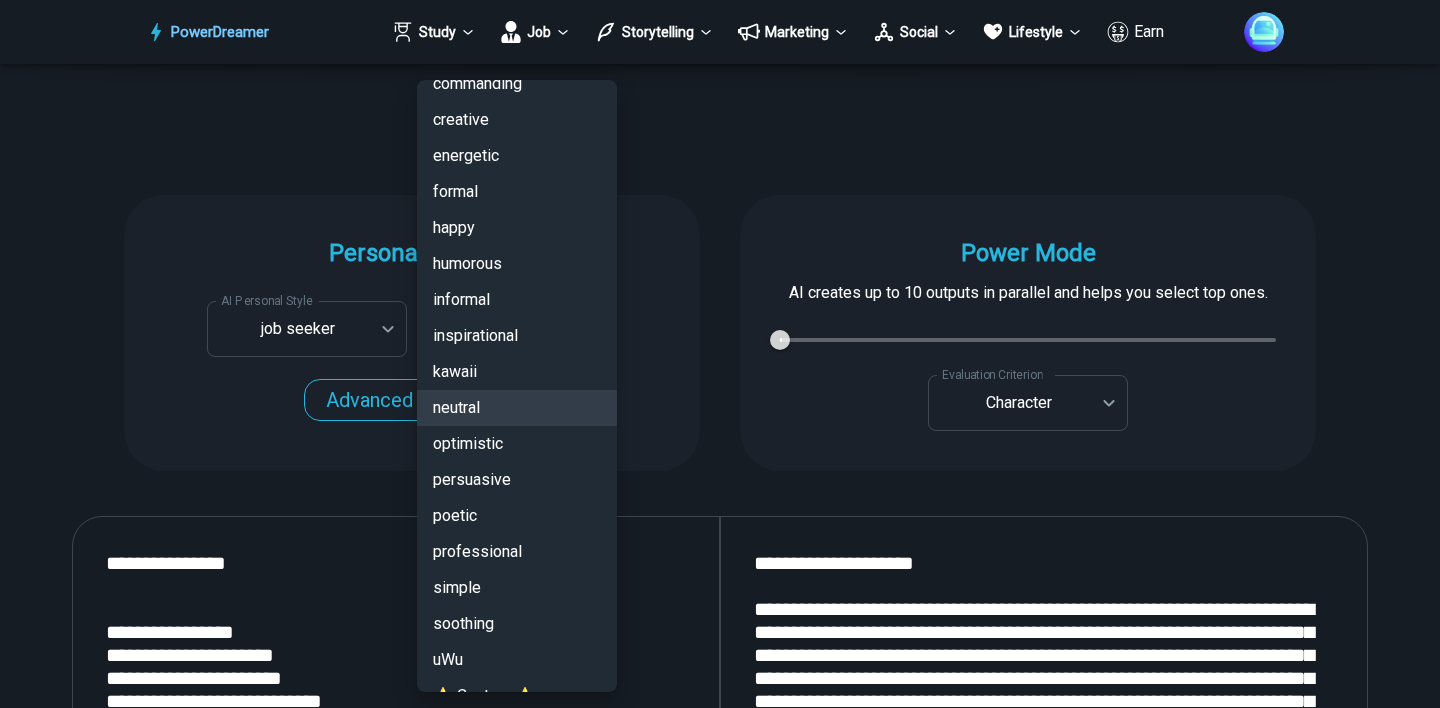 scroll, scrollTop: 103, scrollLeft: 0, axis: vertical 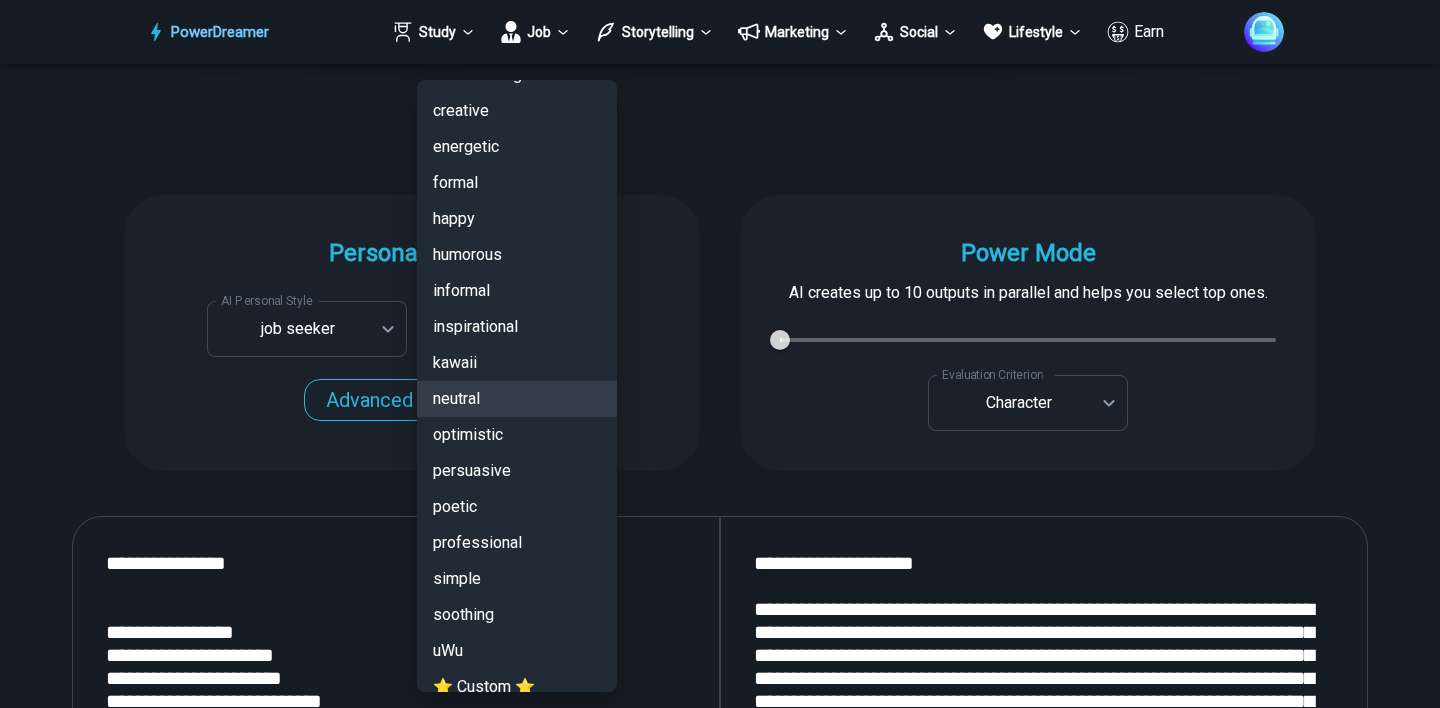 click on "professional" at bounding box center (517, 543) 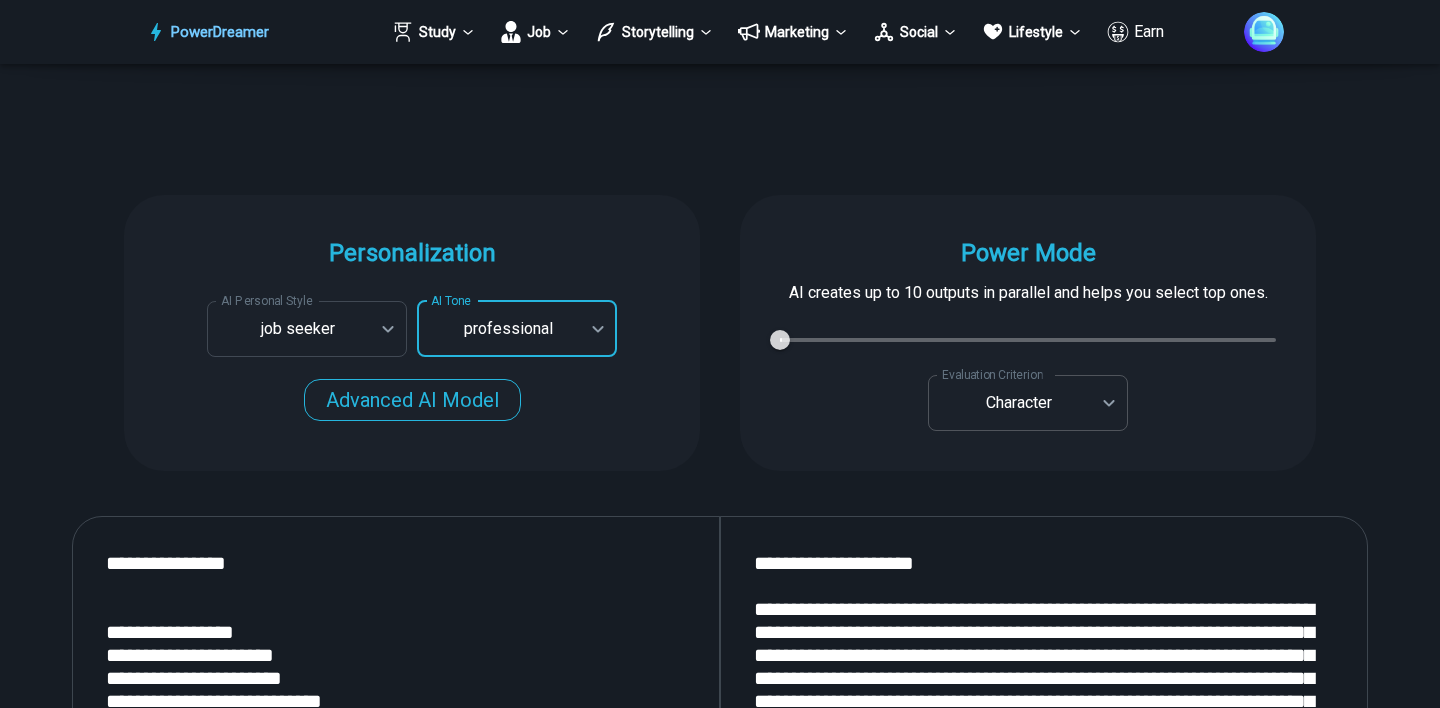 click on "PowerDreamer Study Job Storytelling Marketing Social Lifestyle Earn AI Resume Writer Tailors your resume for each job opening in seconds START Faster with PowerDreamer 218,640  AI-Generated Outputs.  60,000+  PowerDreamer  Users.  60+ AI Tools. PowerDreamer saved me a ton of stress and even more time. Highly recommend. [FIRST] [LAST] is a writer and producer with experience at Morning Rush, Arizona PBS, Metro Weekly and The Washington Times I received a job offer today that your awesome website helped me get. Thank you! I will be singing your praises. [FIRST] [LAST] signed up to PowerDreamer November 30th 2023 and received his job offer February 1st 2024 Absolutely love this program!! I'm usually hesitant to pay for anything without being able to try it for free first. However, I was desperate to get resume writing help and this program far exceeded my expectations! I have been telling anyone I know looking for a job to try it. [FIRST] [LAST] [FIRST] [LAST], [JOB TITLE] in [INDUSTRY] [FIRST] [LAST] [FIRST] [LAST] AI Tone" at bounding box center [720, 4876] 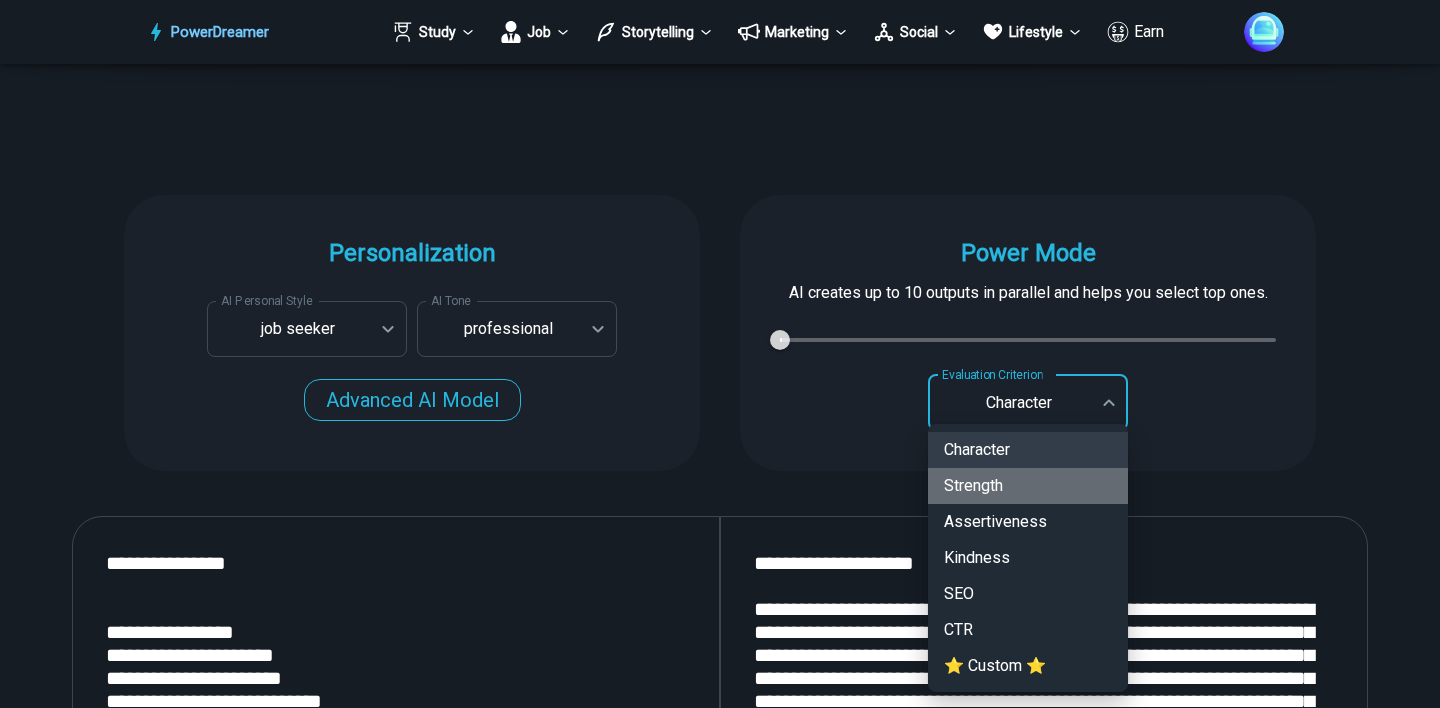 click on "Strength" at bounding box center [1028, 486] 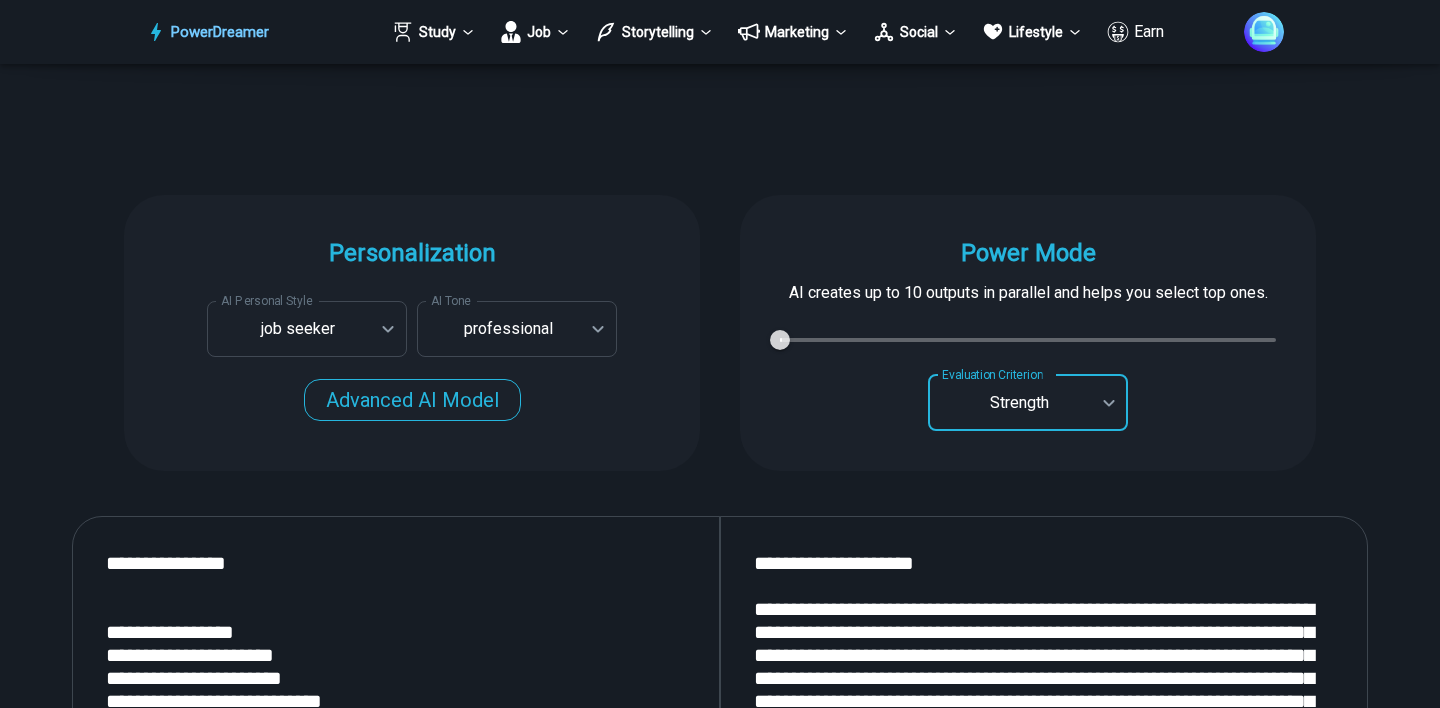 scroll, scrollTop: 2487, scrollLeft: 0, axis: vertical 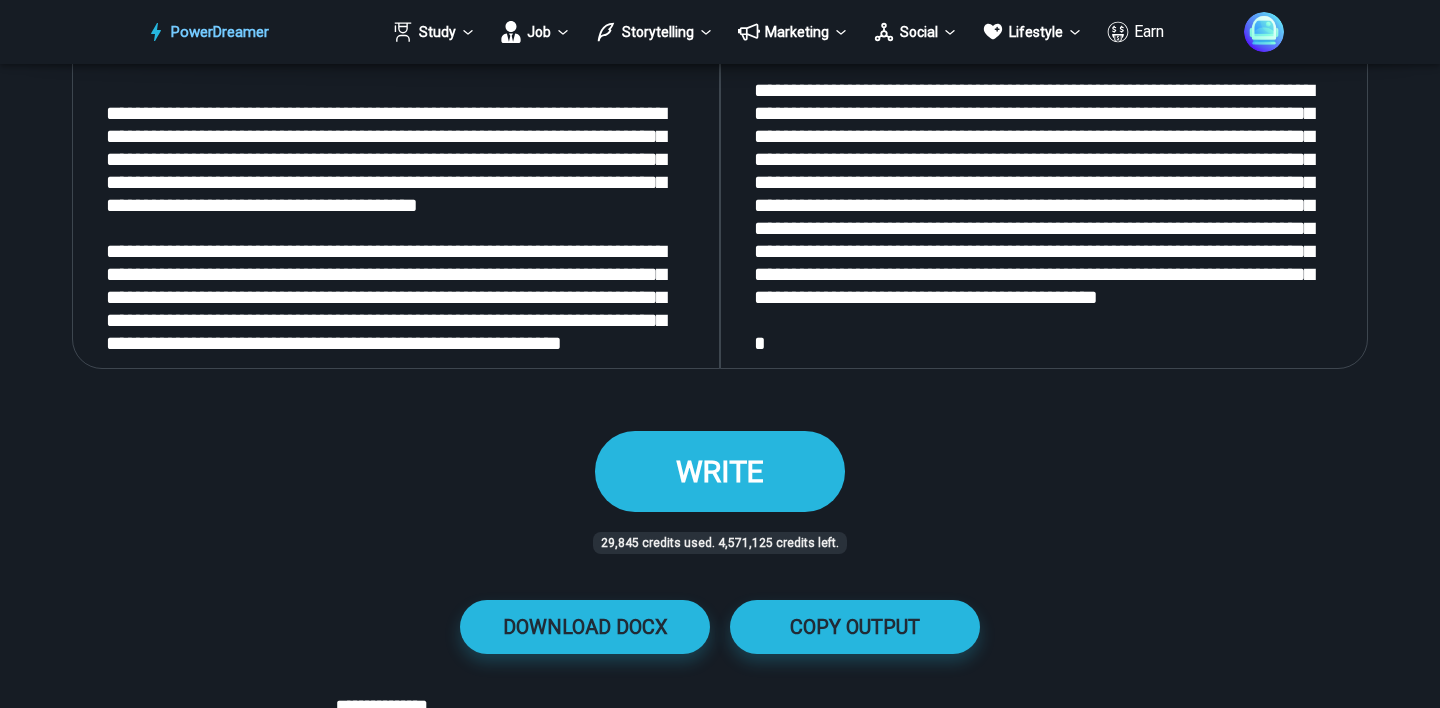 click on "WRITE" at bounding box center (720, 471) 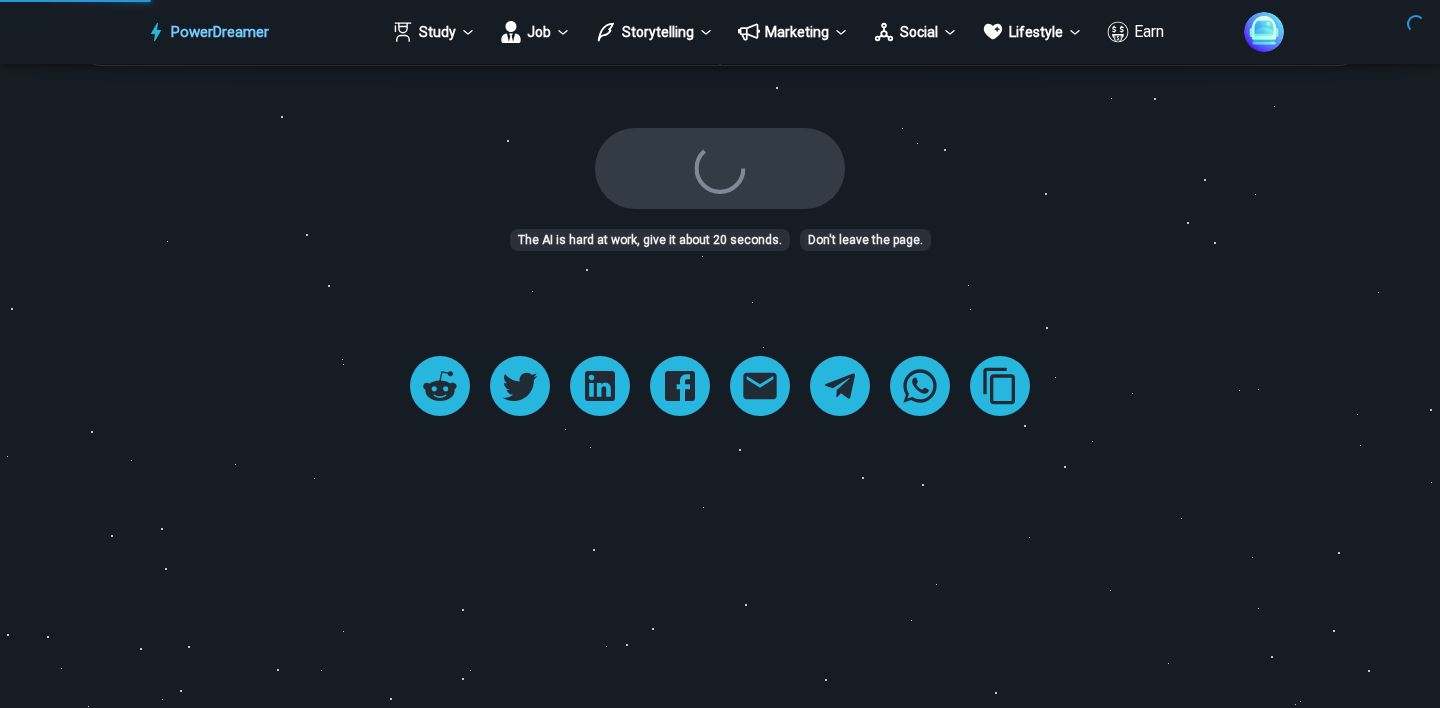 scroll, scrollTop: 2792, scrollLeft: 0, axis: vertical 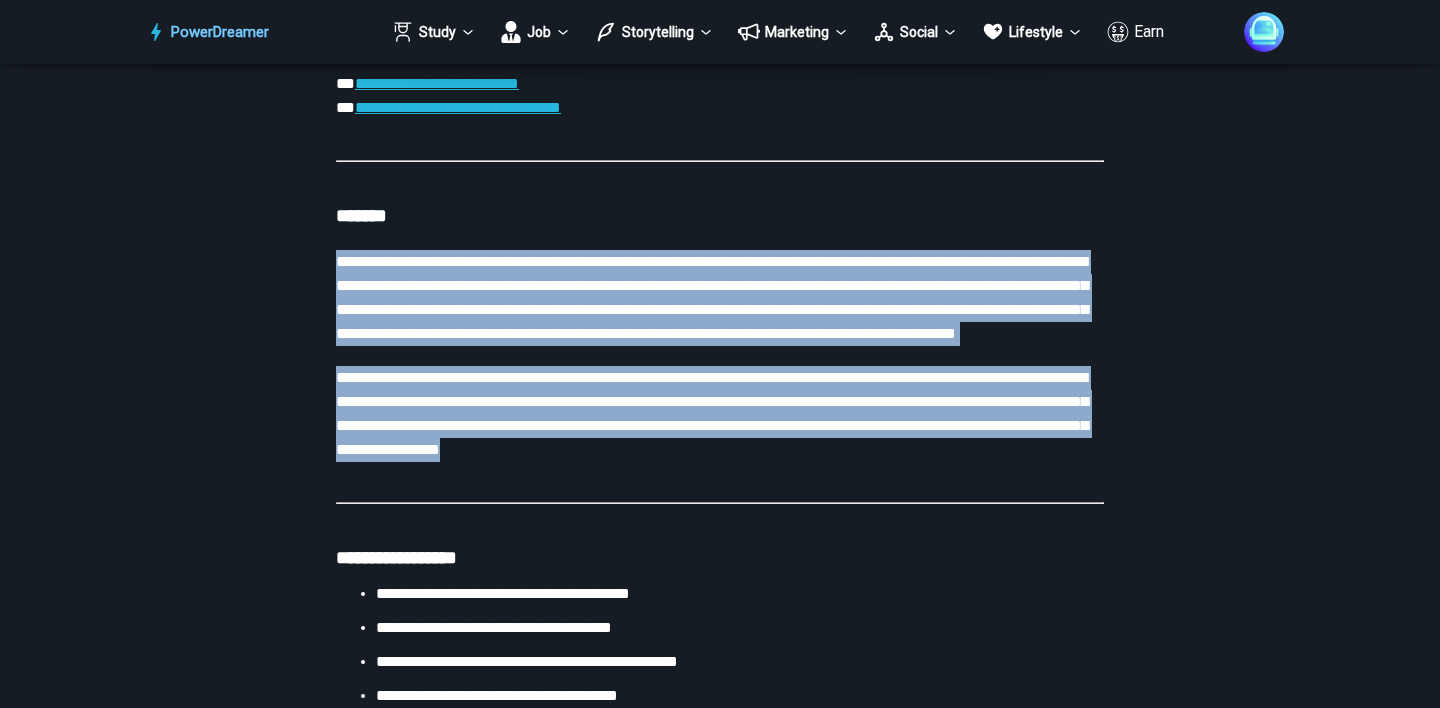 drag, startPoint x: 922, startPoint y: 478, endPoint x: 333, endPoint y: 261, distance: 627.70215 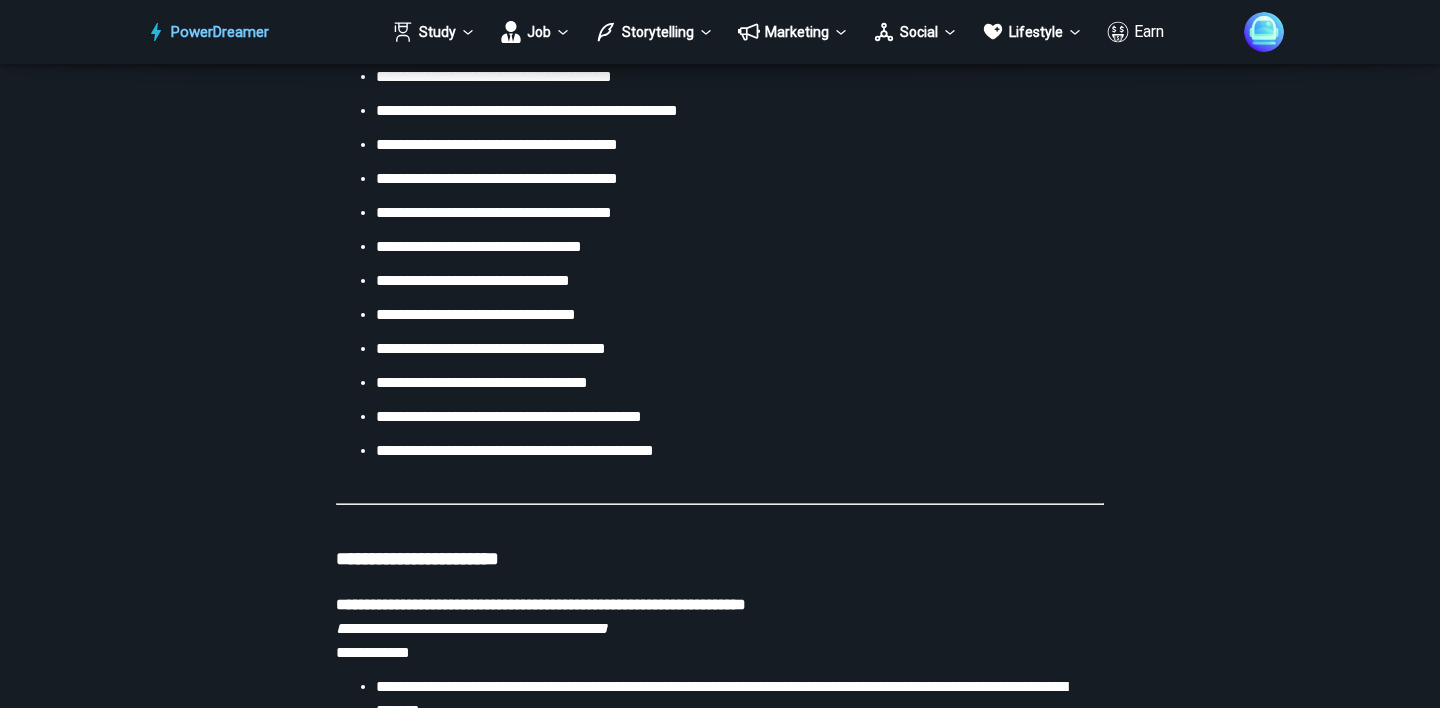 scroll, scrollTop: 3731, scrollLeft: 0, axis: vertical 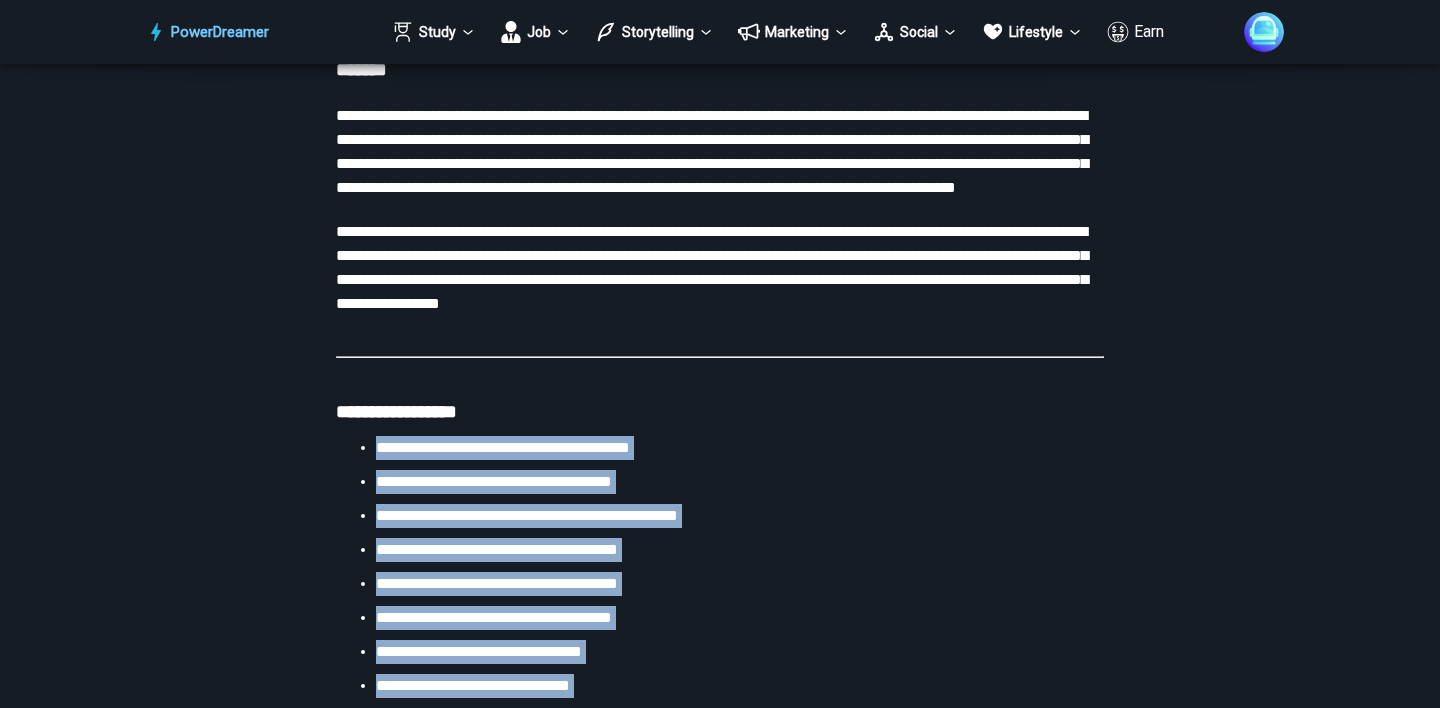 drag, startPoint x: 749, startPoint y: 481, endPoint x: 378, endPoint y: 476, distance: 371.0337 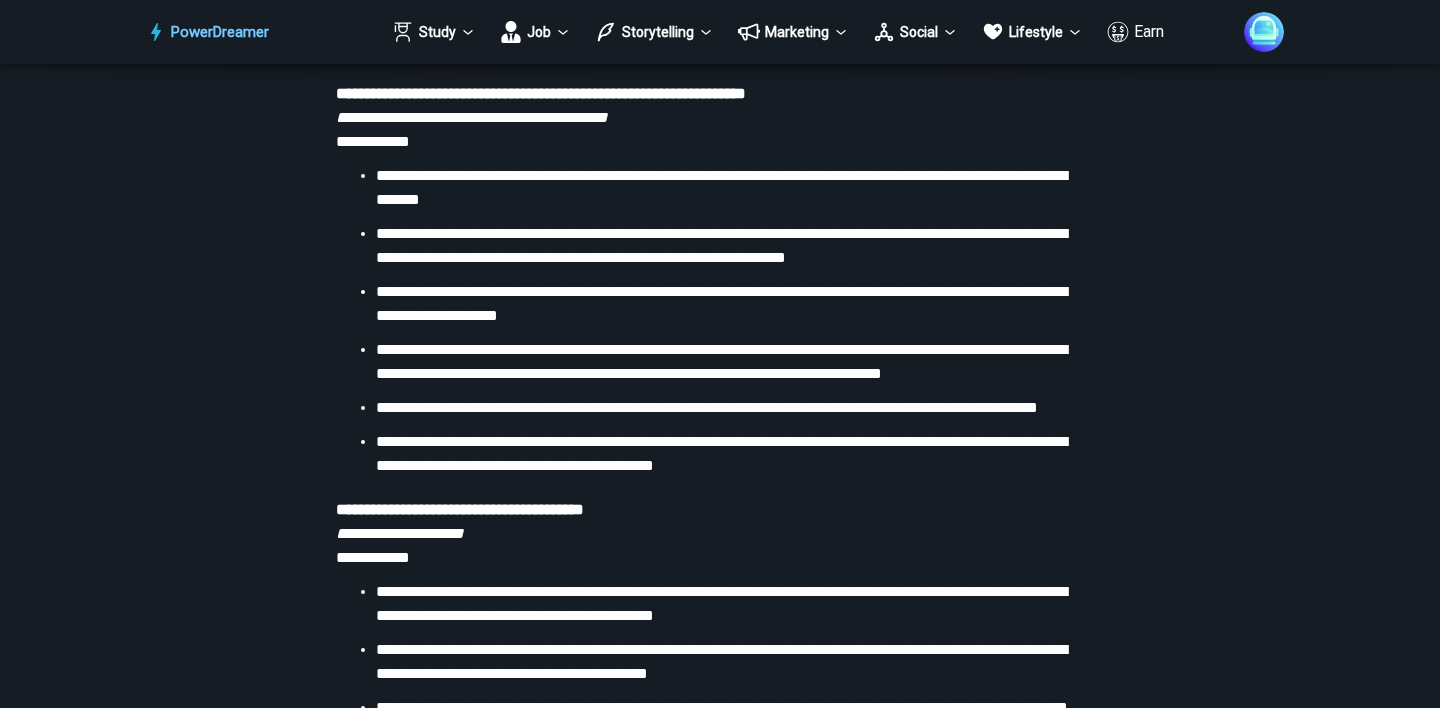 scroll, scrollTop: 4243, scrollLeft: 0, axis: vertical 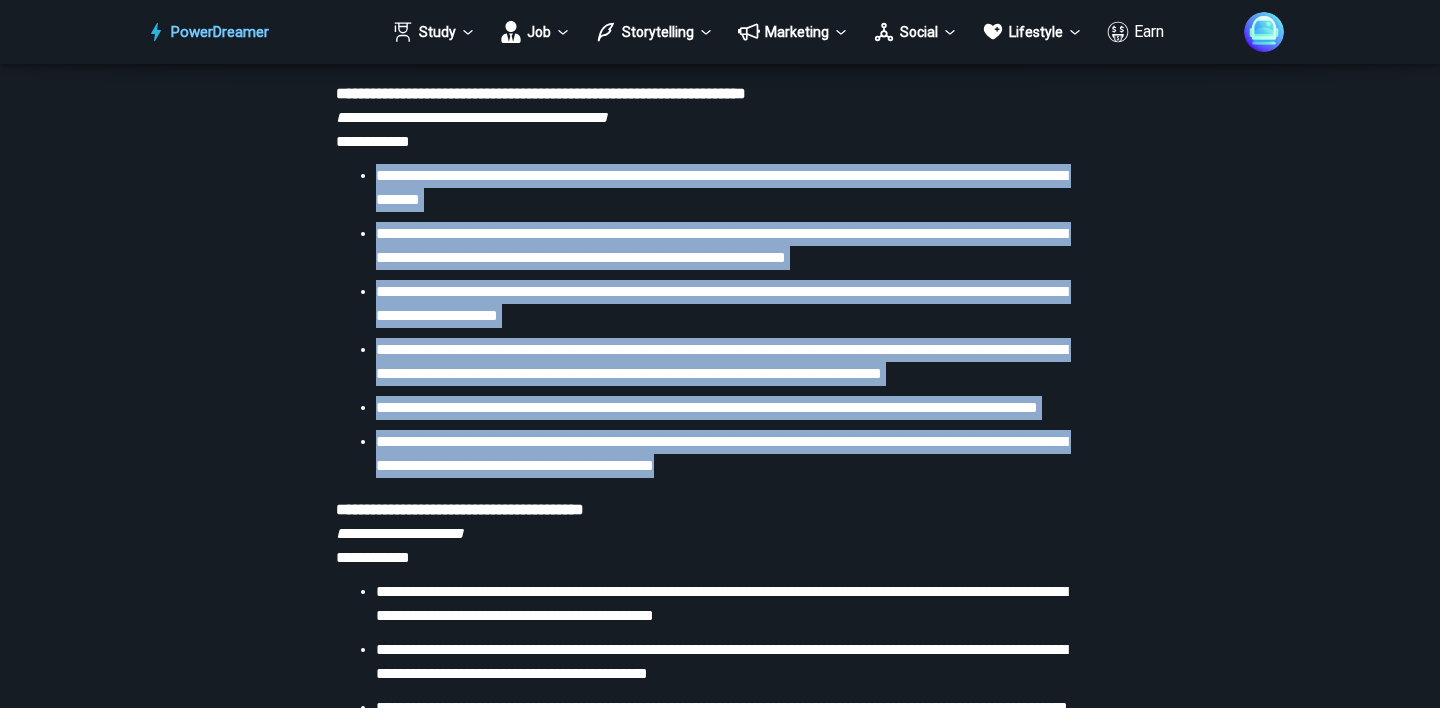 drag, startPoint x: 858, startPoint y: 543, endPoint x: 376, endPoint y: 204, distance: 589.27496 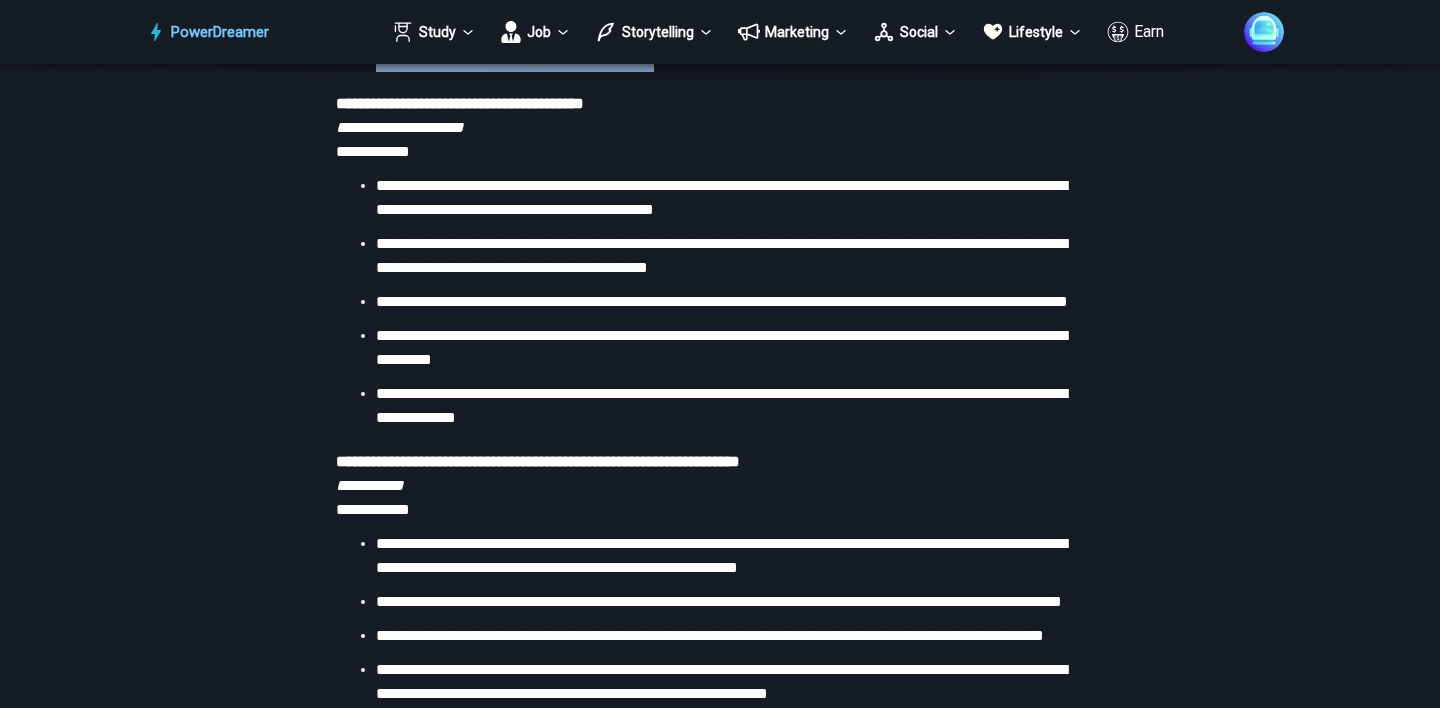 scroll, scrollTop: 4762, scrollLeft: 0, axis: vertical 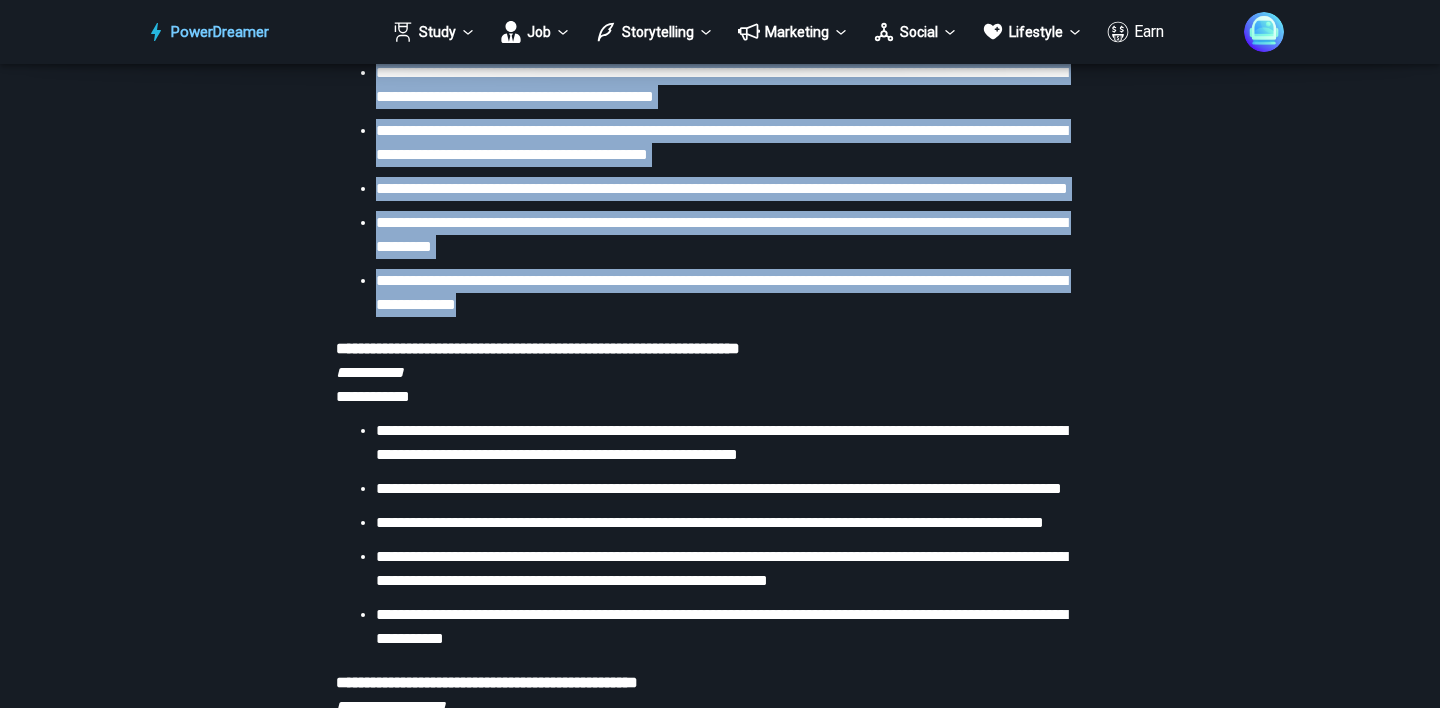 drag, startPoint x: 612, startPoint y: 411, endPoint x: 368, endPoint y: 147, distance: 359.48853 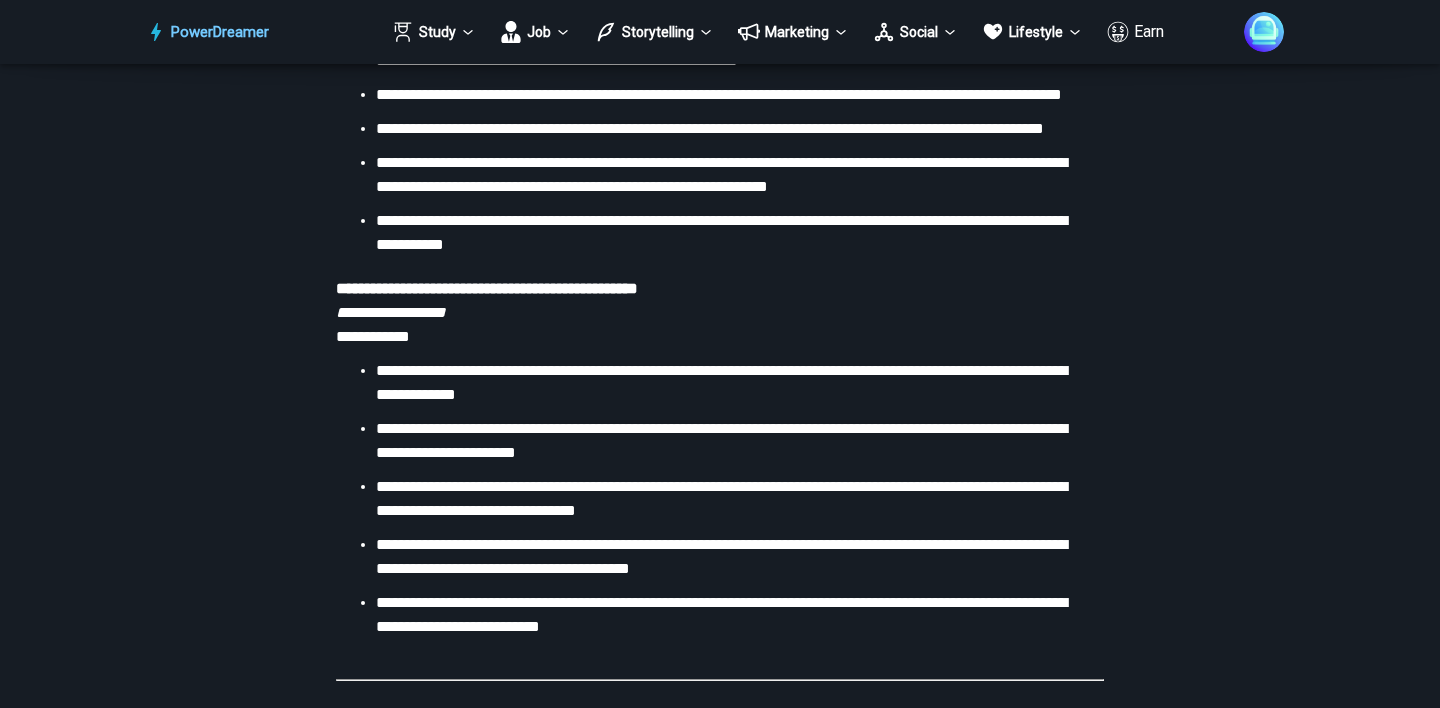 scroll, scrollTop: 5179, scrollLeft: 0, axis: vertical 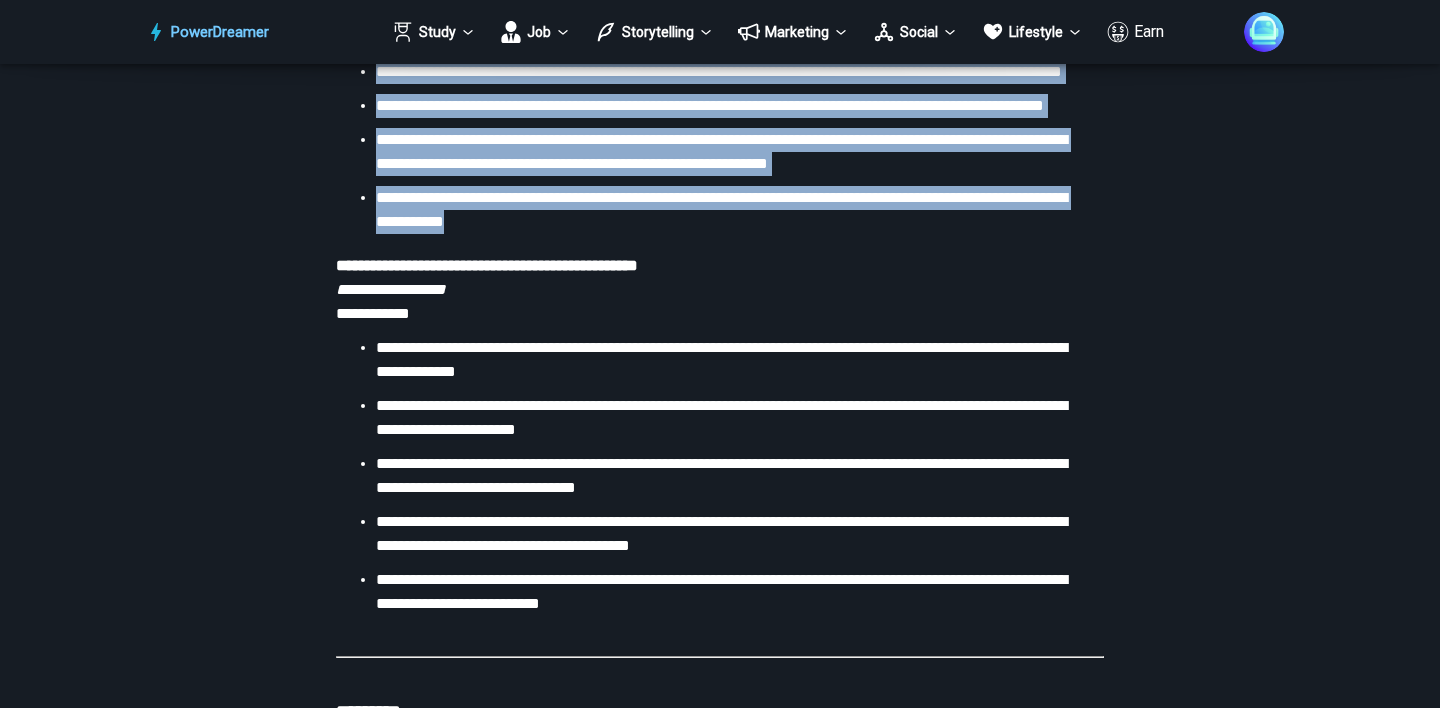 drag, startPoint x: 702, startPoint y: 368, endPoint x: 378, endPoint y: 114, distance: 411.69406 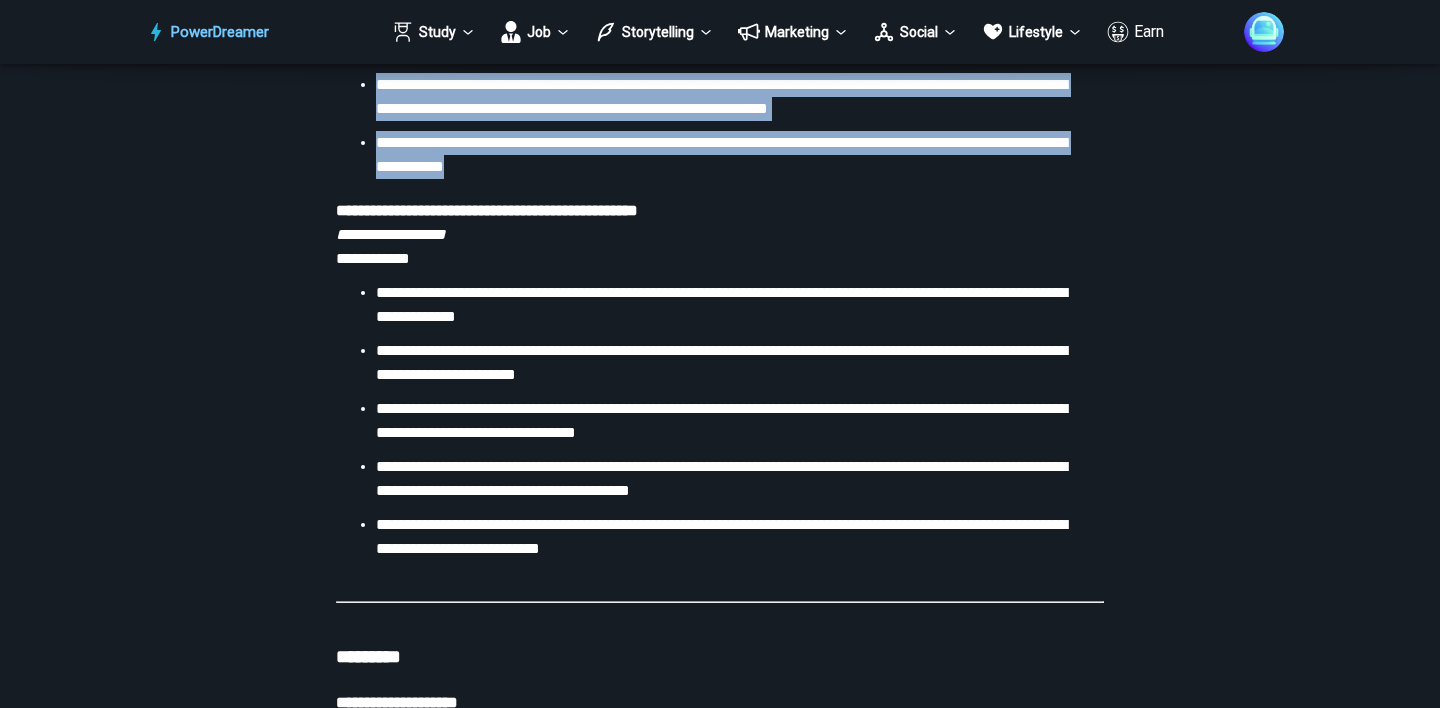 scroll, scrollTop: 5416, scrollLeft: 0, axis: vertical 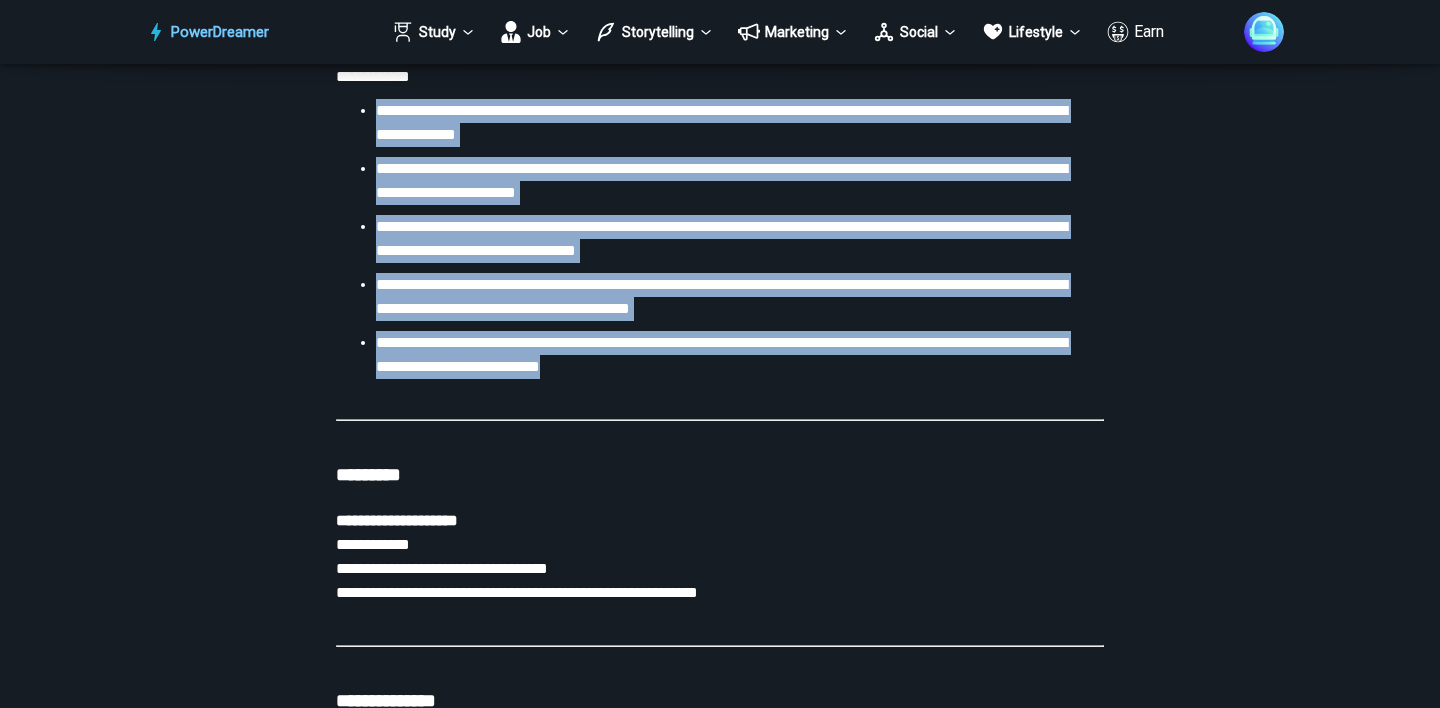drag, startPoint x: 742, startPoint y: 523, endPoint x: 379, endPoint y: 258, distance: 449.43744 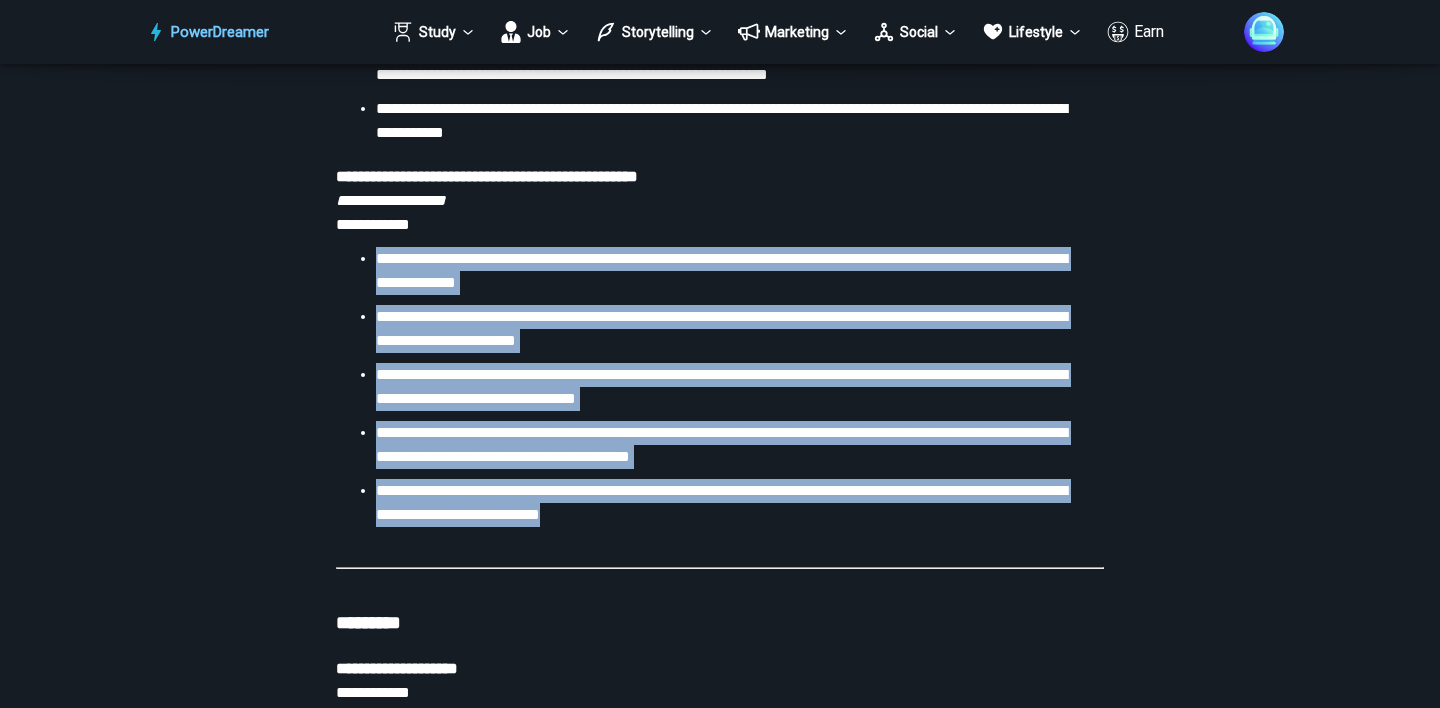scroll, scrollTop: 5264, scrollLeft: 0, axis: vertical 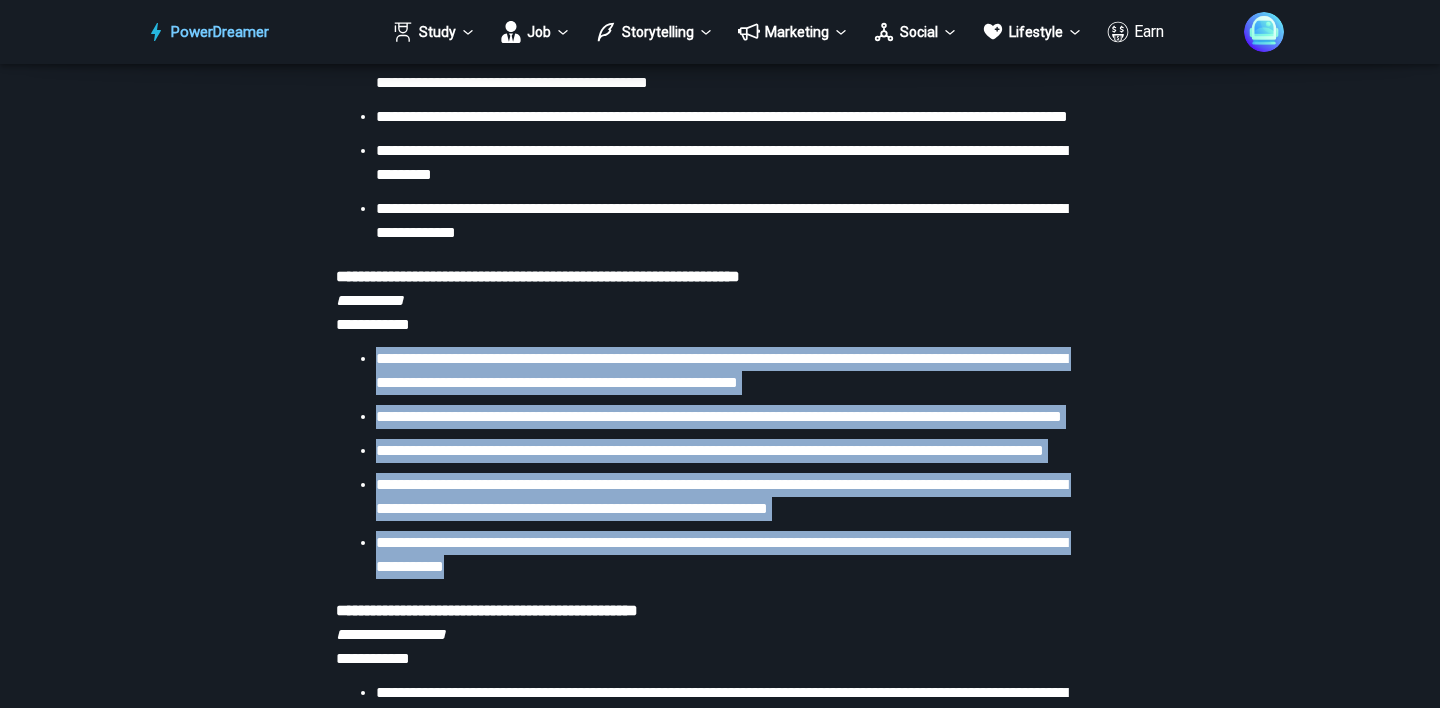 drag, startPoint x: 703, startPoint y: 282, endPoint x: 377, endPoint y: 460, distance: 371.42966 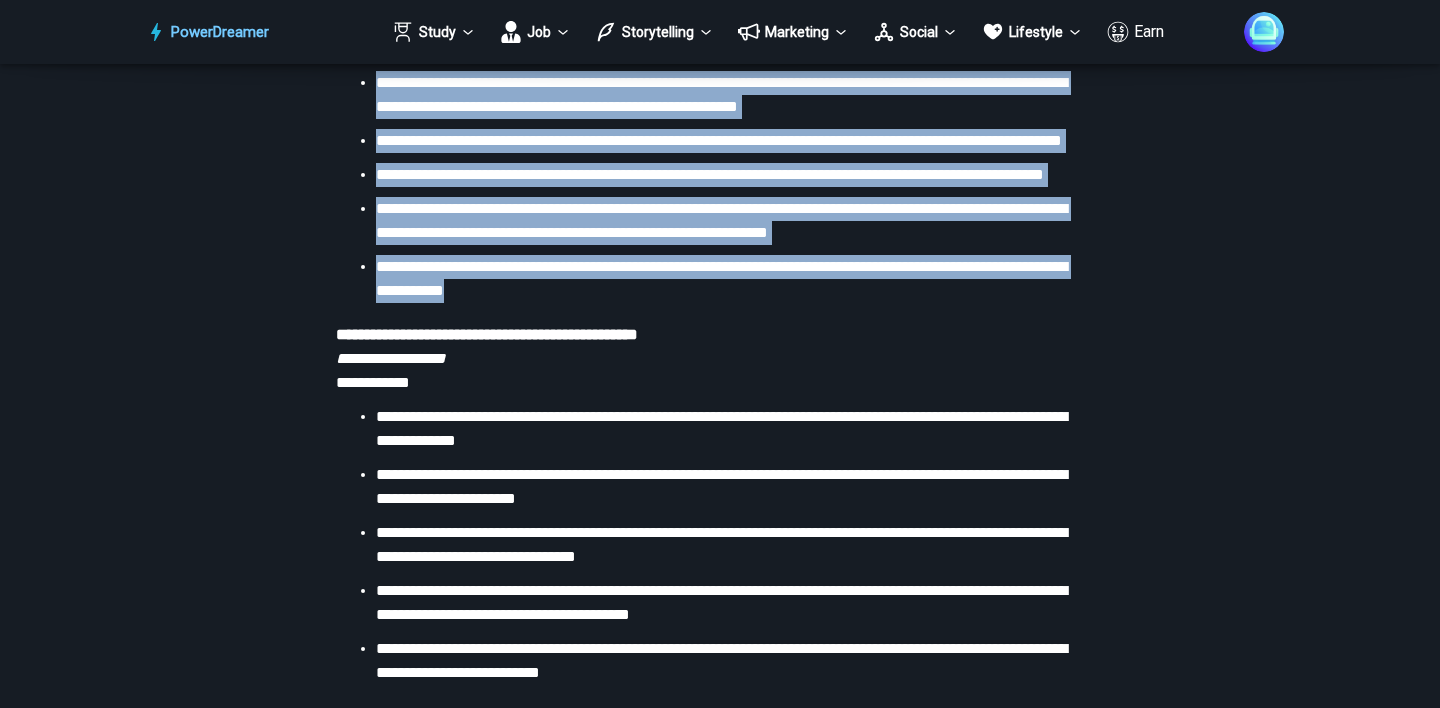scroll, scrollTop: 5108, scrollLeft: 0, axis: vertical 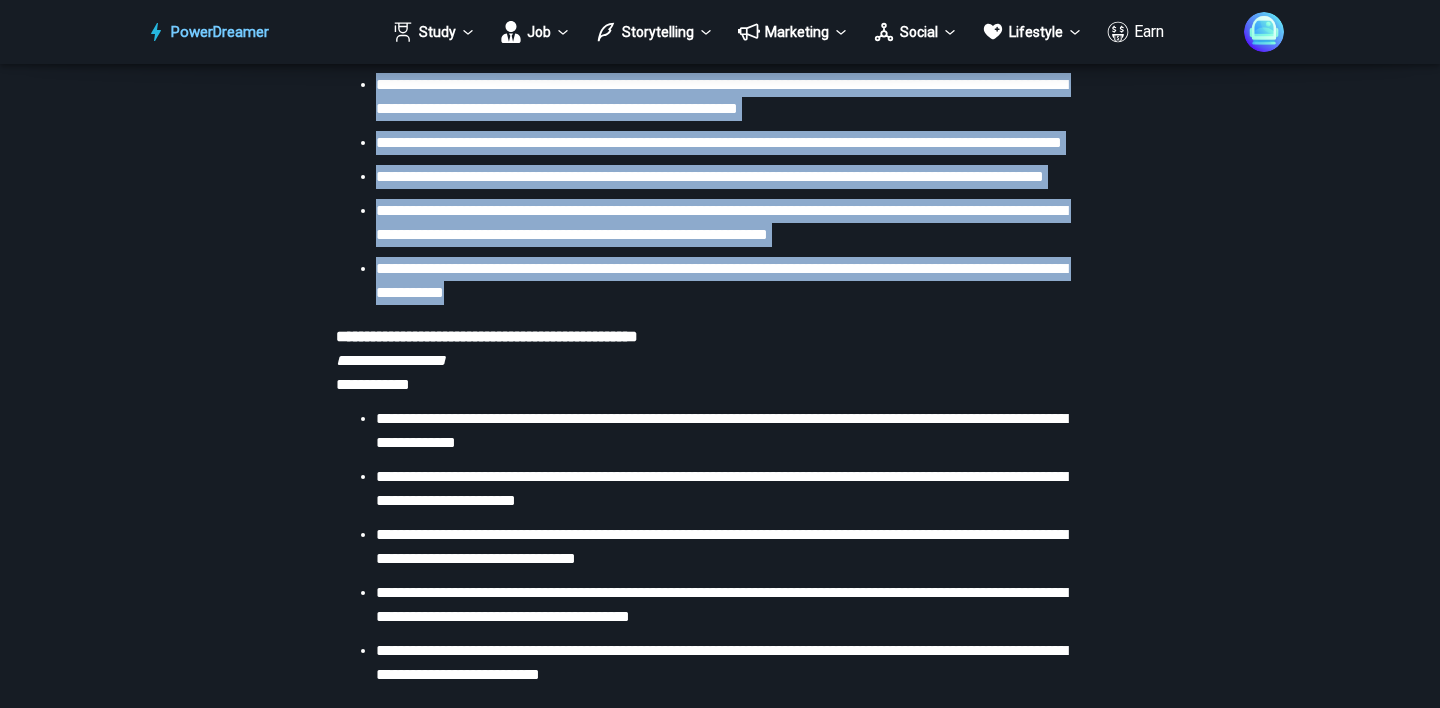 copy on "**********" 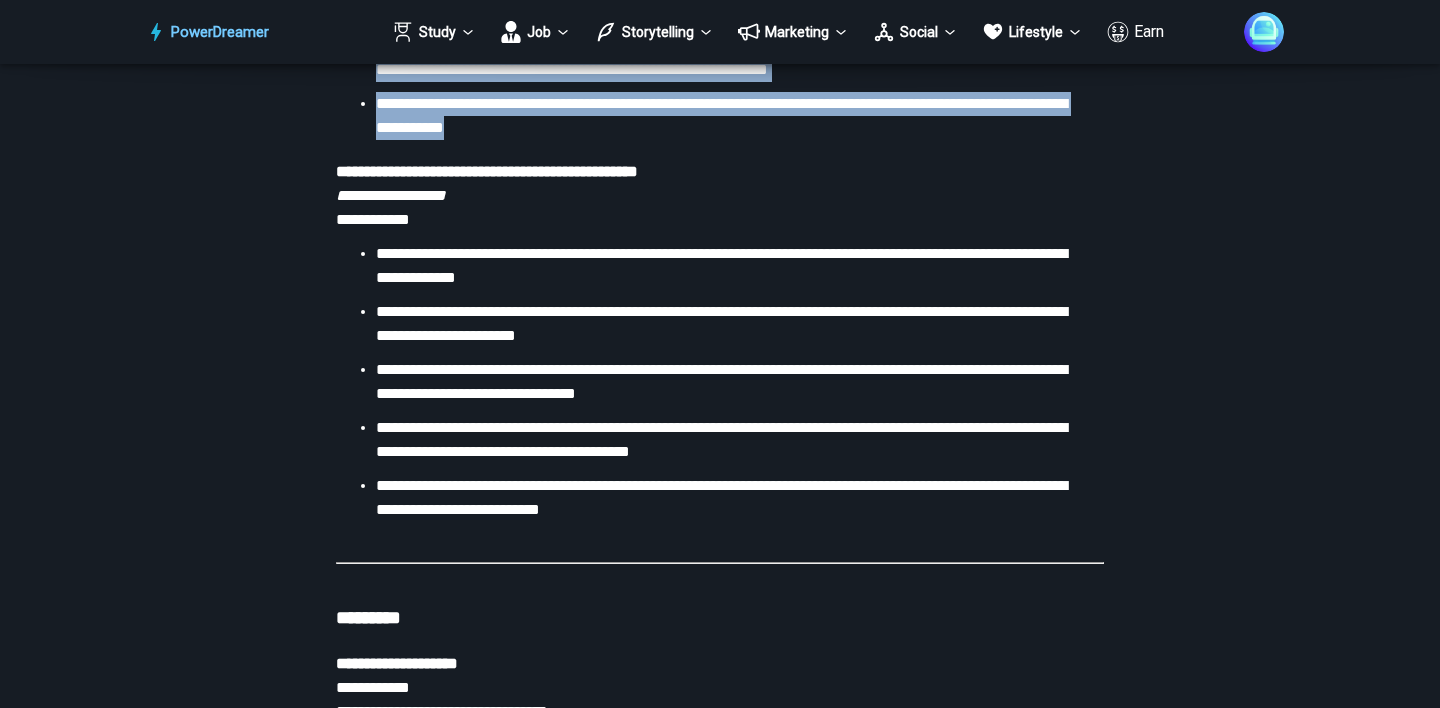 scroll, scrollTop: 5495, scrollLeft: 0, axis: vertical 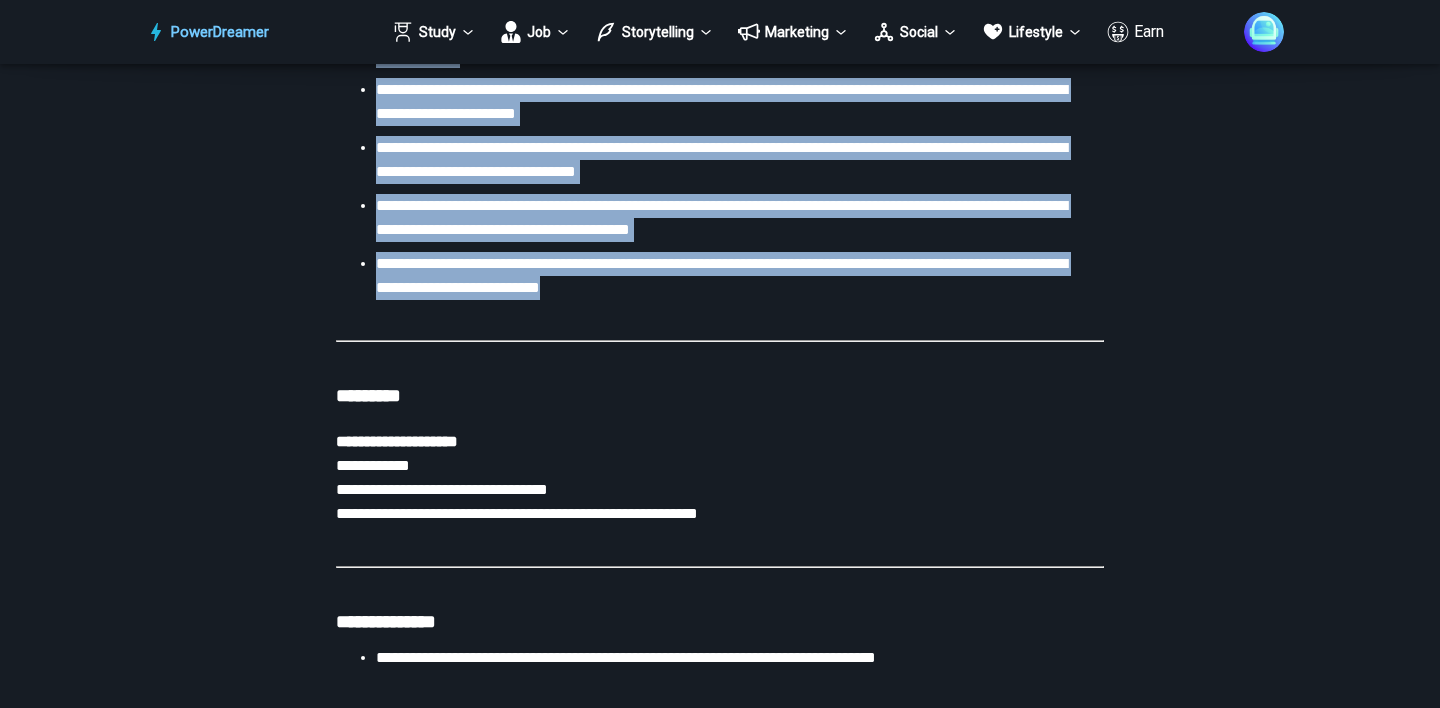 drag, startPoint x: 750, startPoint y: 442, endPoint x: 376, endPoint y: 178, distance: 457.79034 